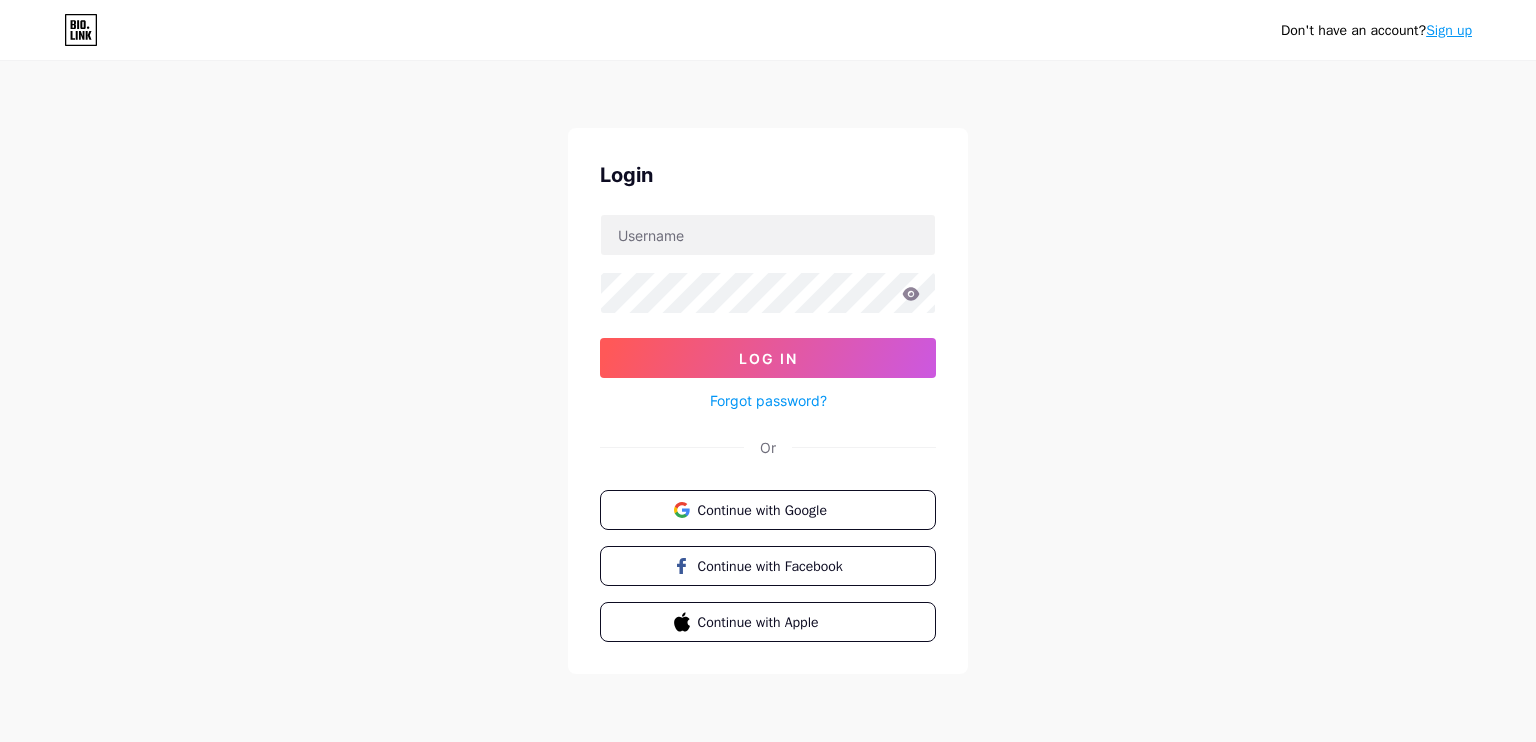 scroll, scrollTop: 0, scrollLeft: 0, axis: both 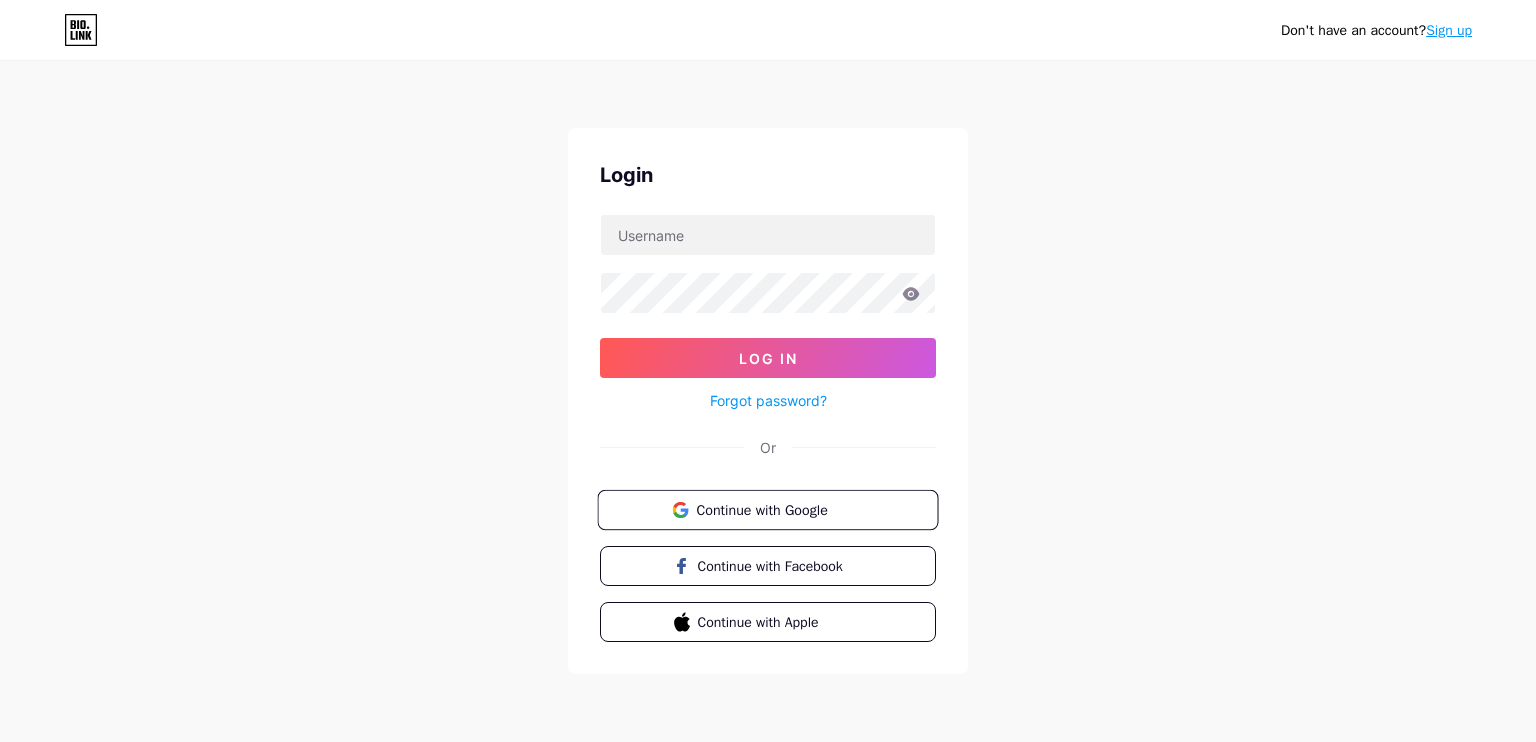 click on "Continue with Google" at bounding box center (767, 510) 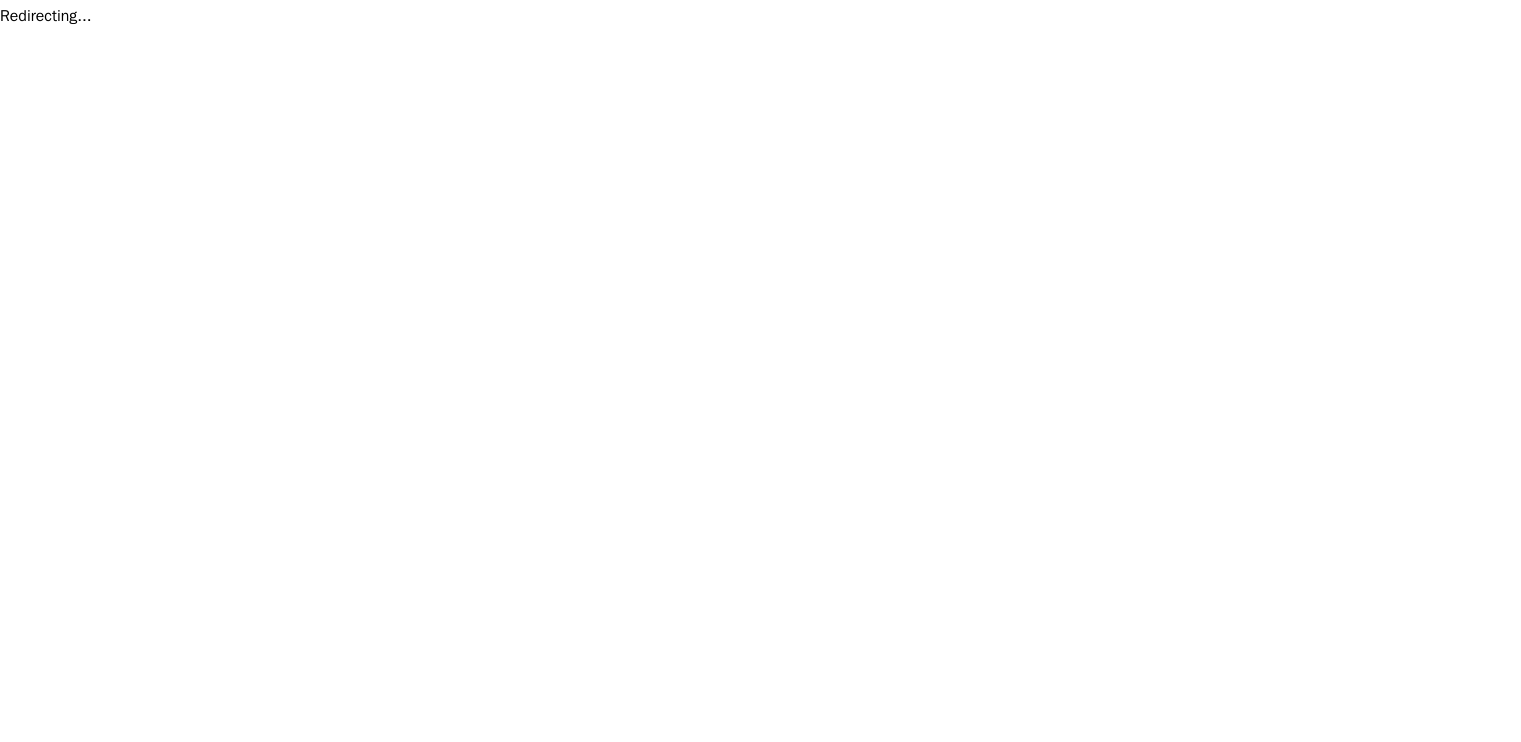 scroll, scrollTop: 0, scrollLeft: 0, axis: both 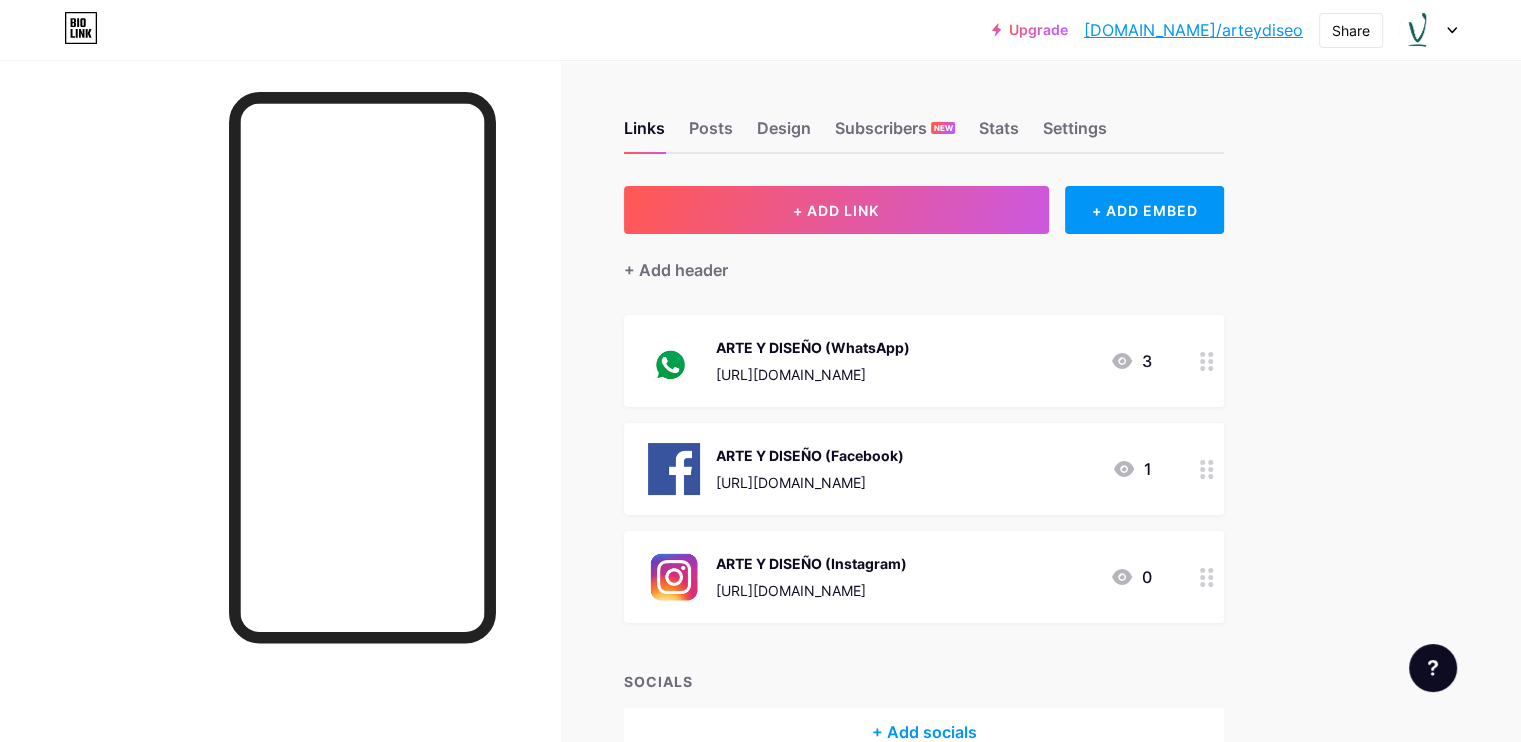 click at bounding box center [1428, 30] 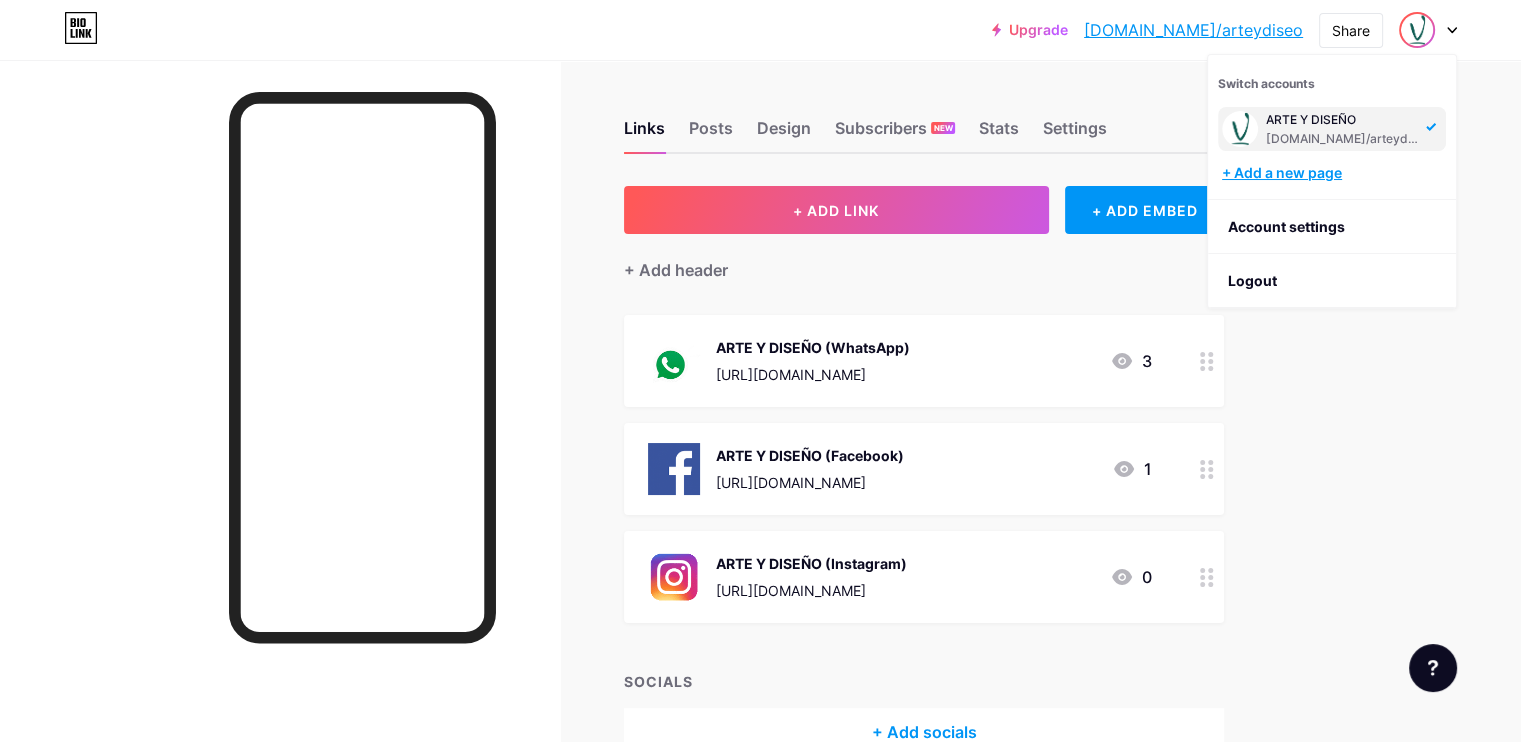 click on "+ Add a new page" at bounding box center (1334, 173) 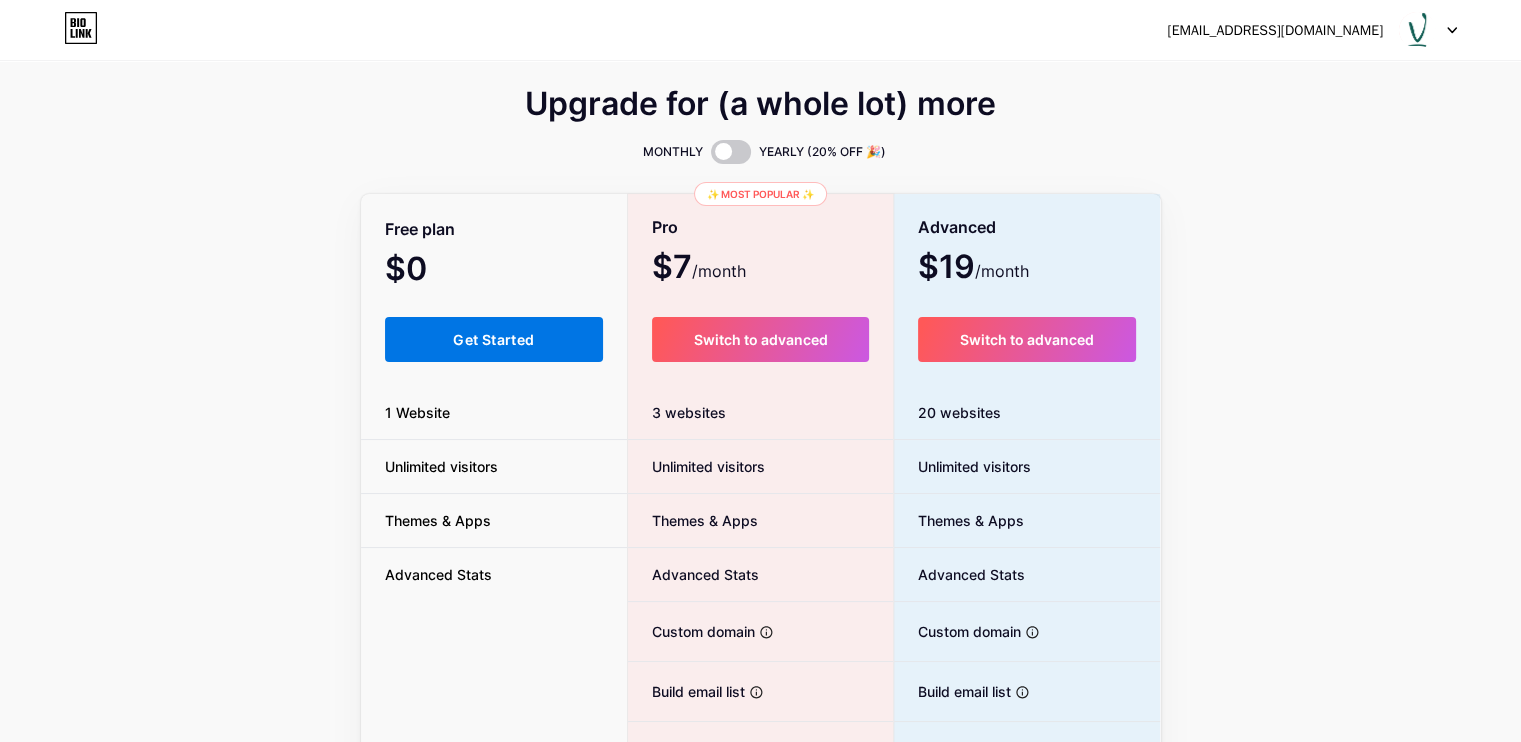 click on "Get Started" at bounding box center [493, 339] 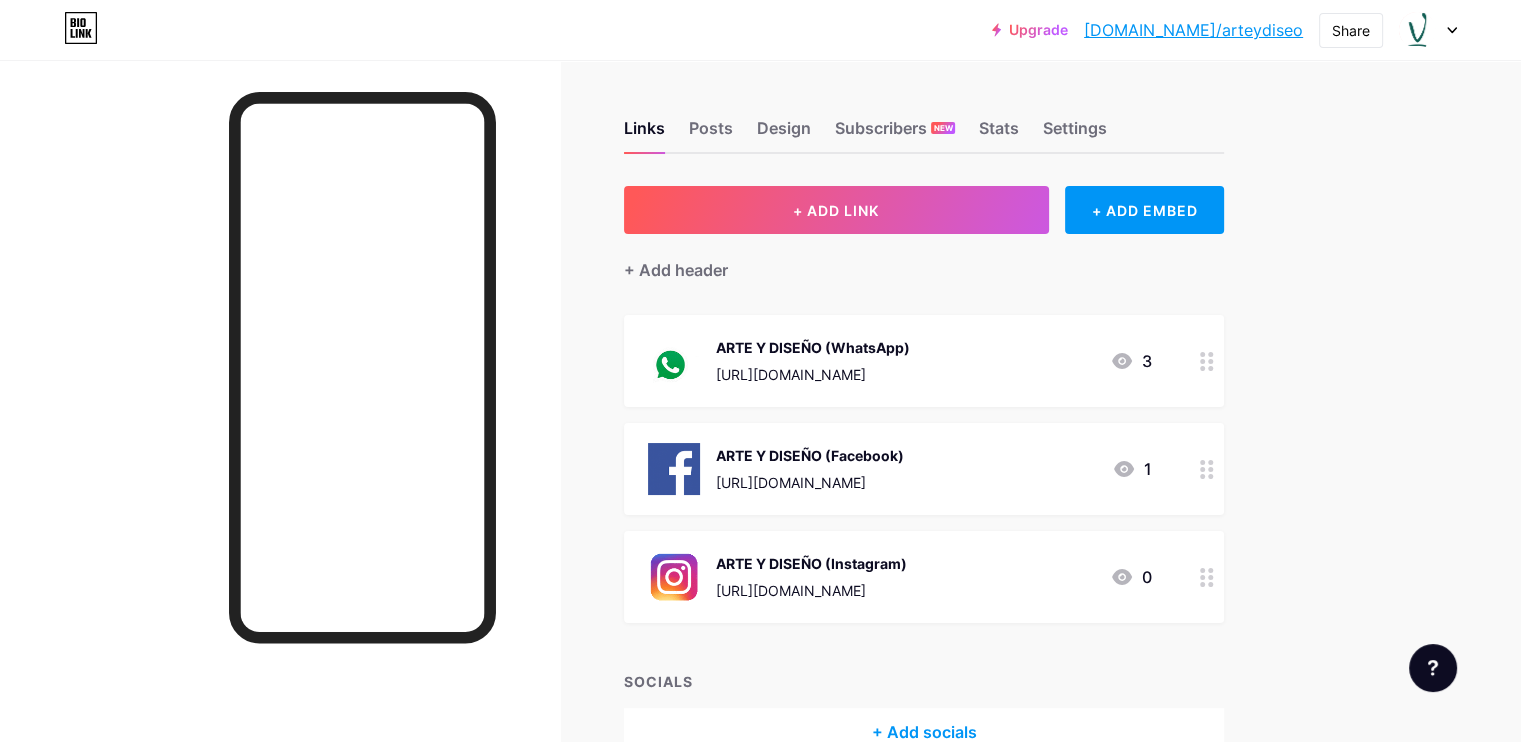 click at bounding box center [1207, 361] 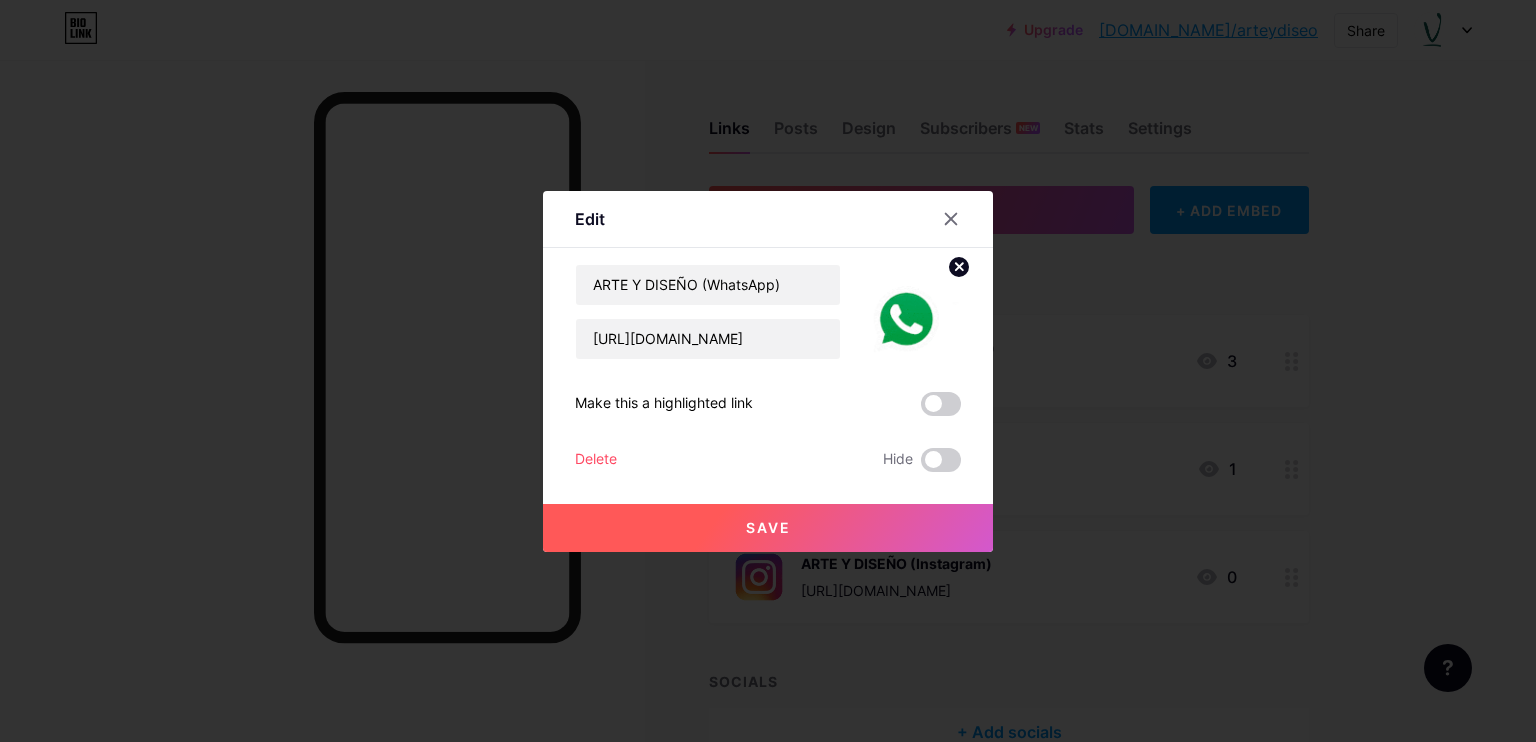click on "Delete" at bounding box center (596, 460) 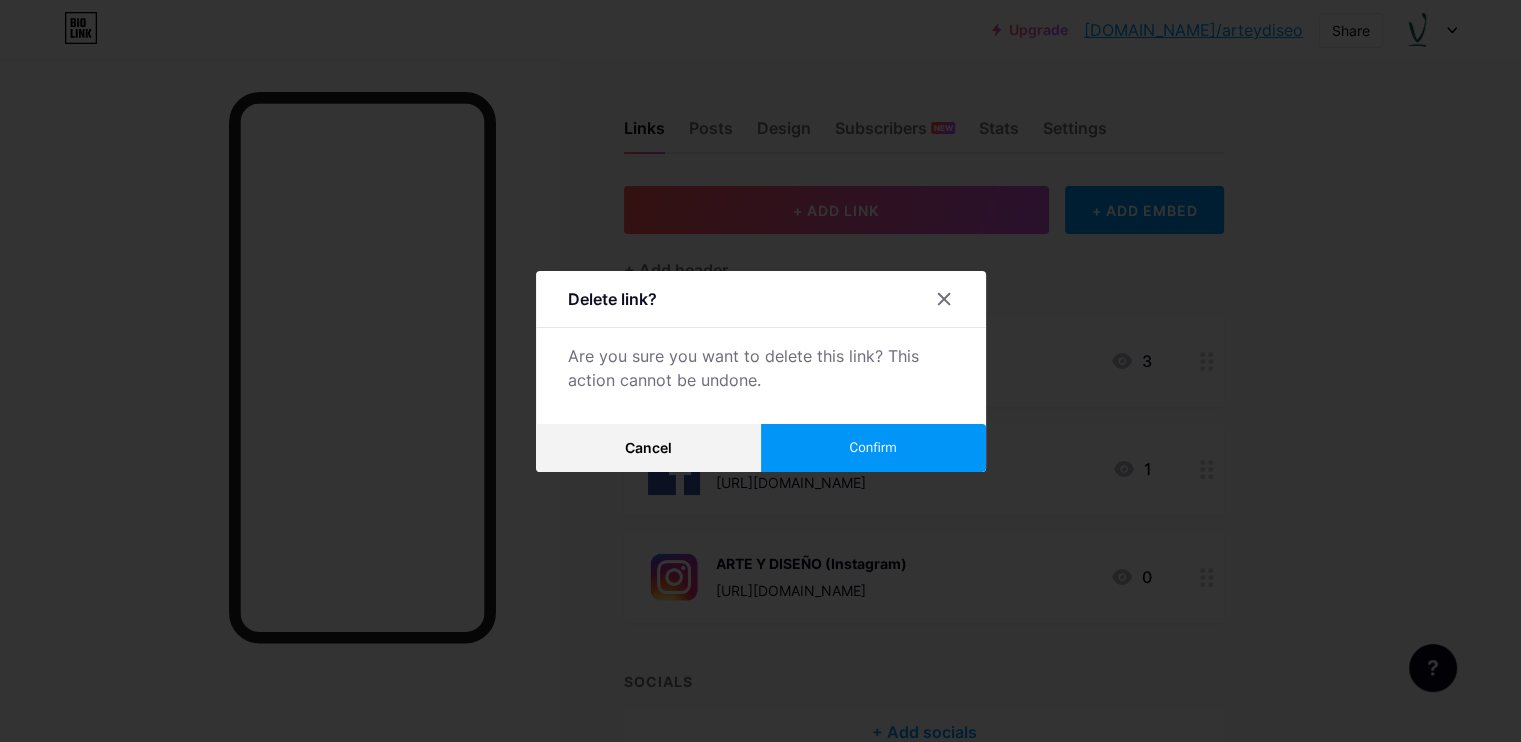 click on "Confirm" at bounding box center [873, 448] 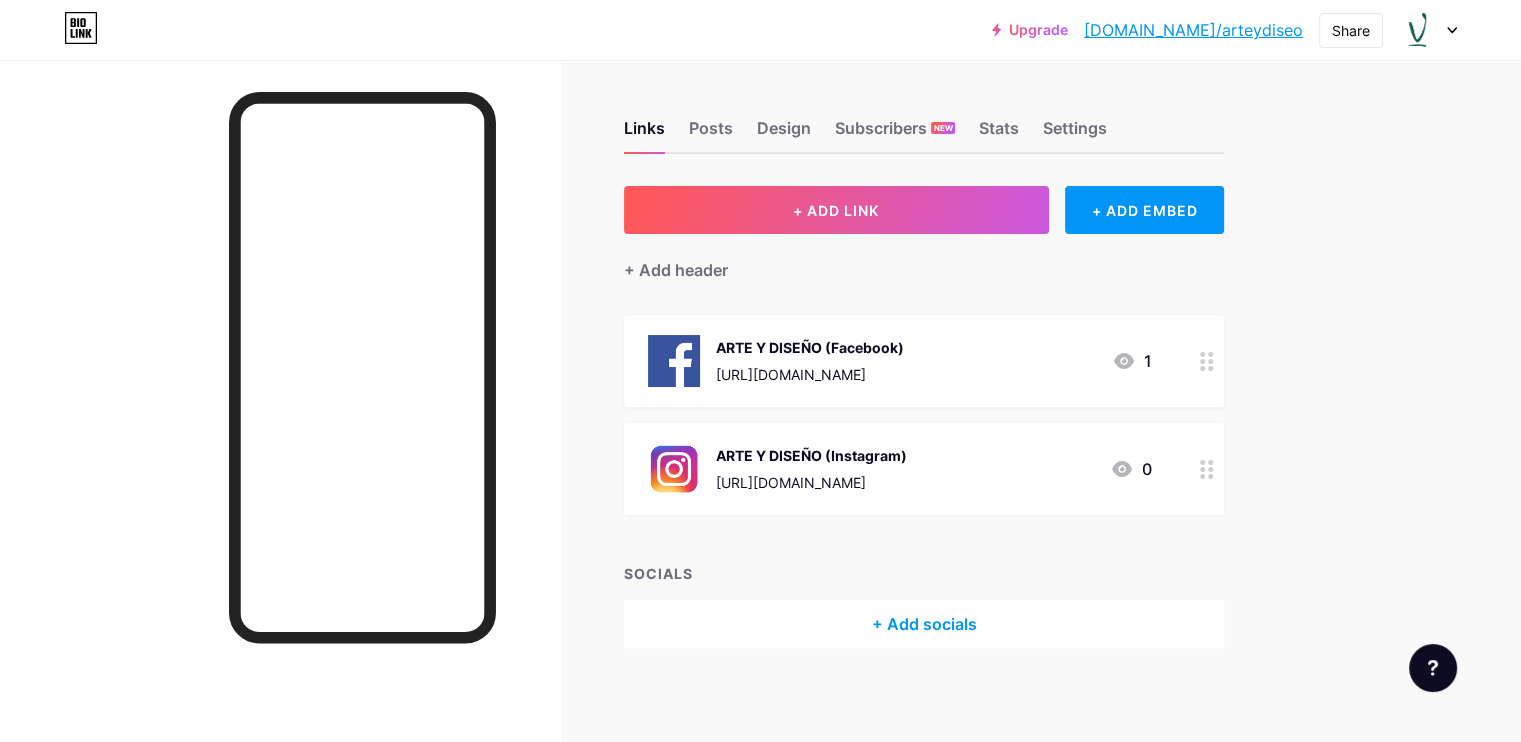 click 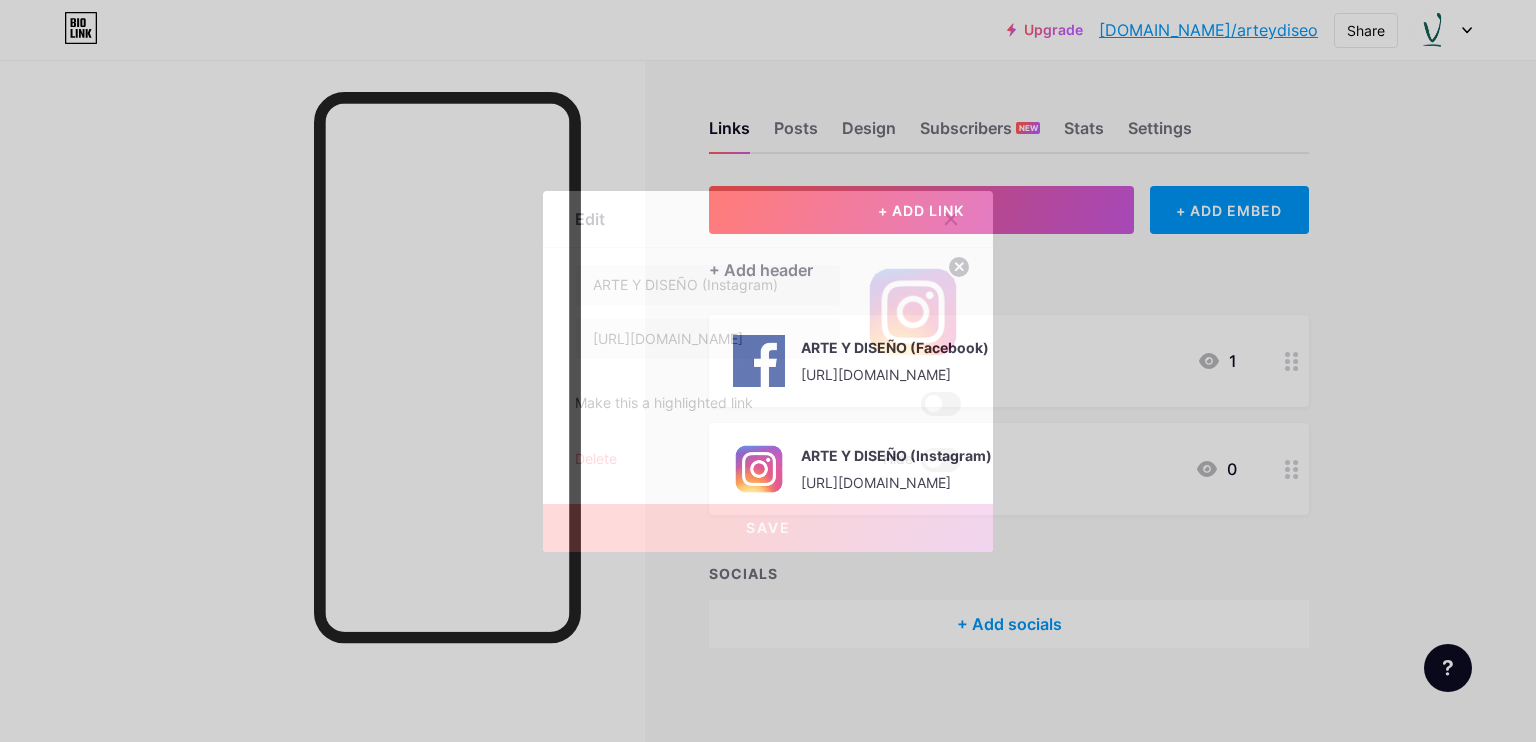 click on "Delete" at bounding box center (596, 460) 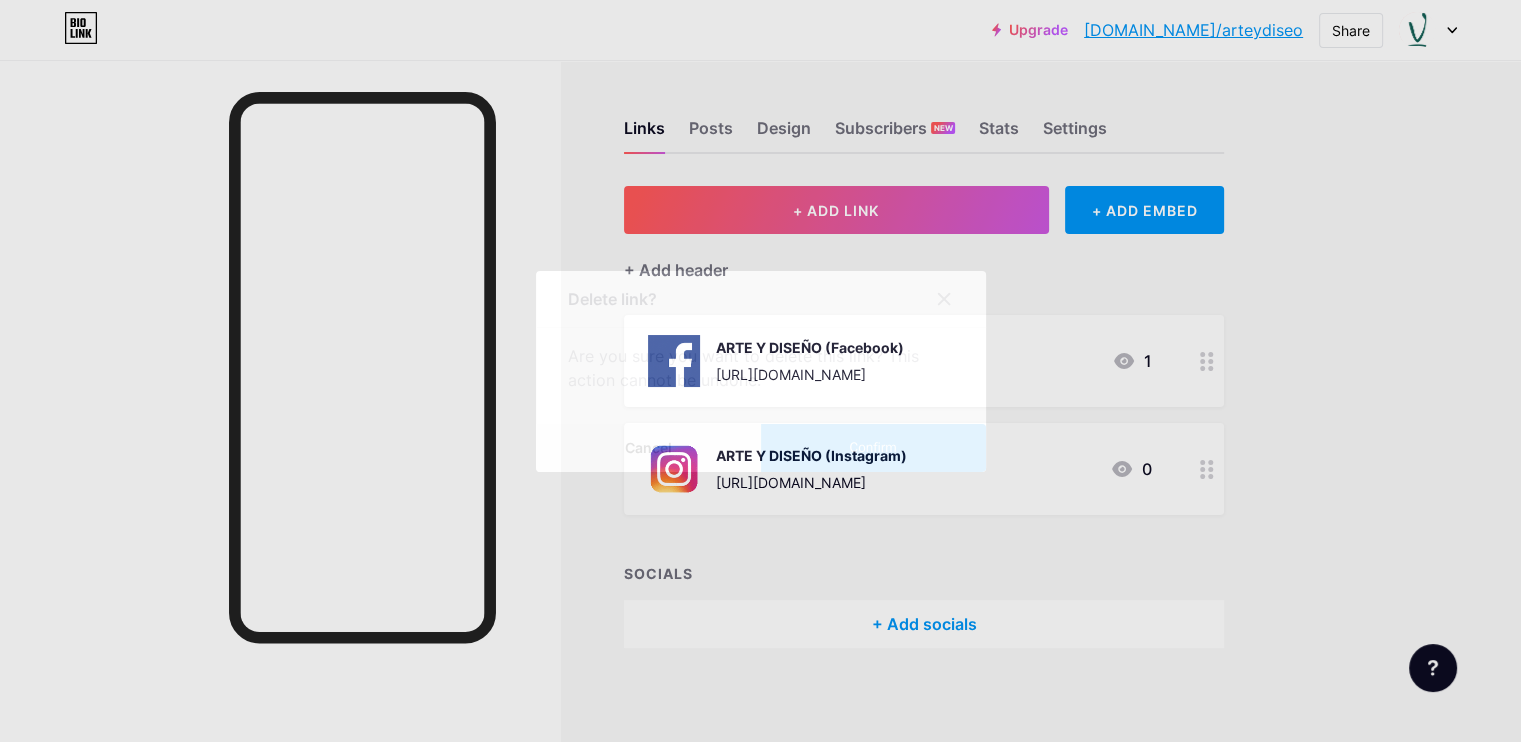 click on "Confirm" at bounding box center (872, 447) 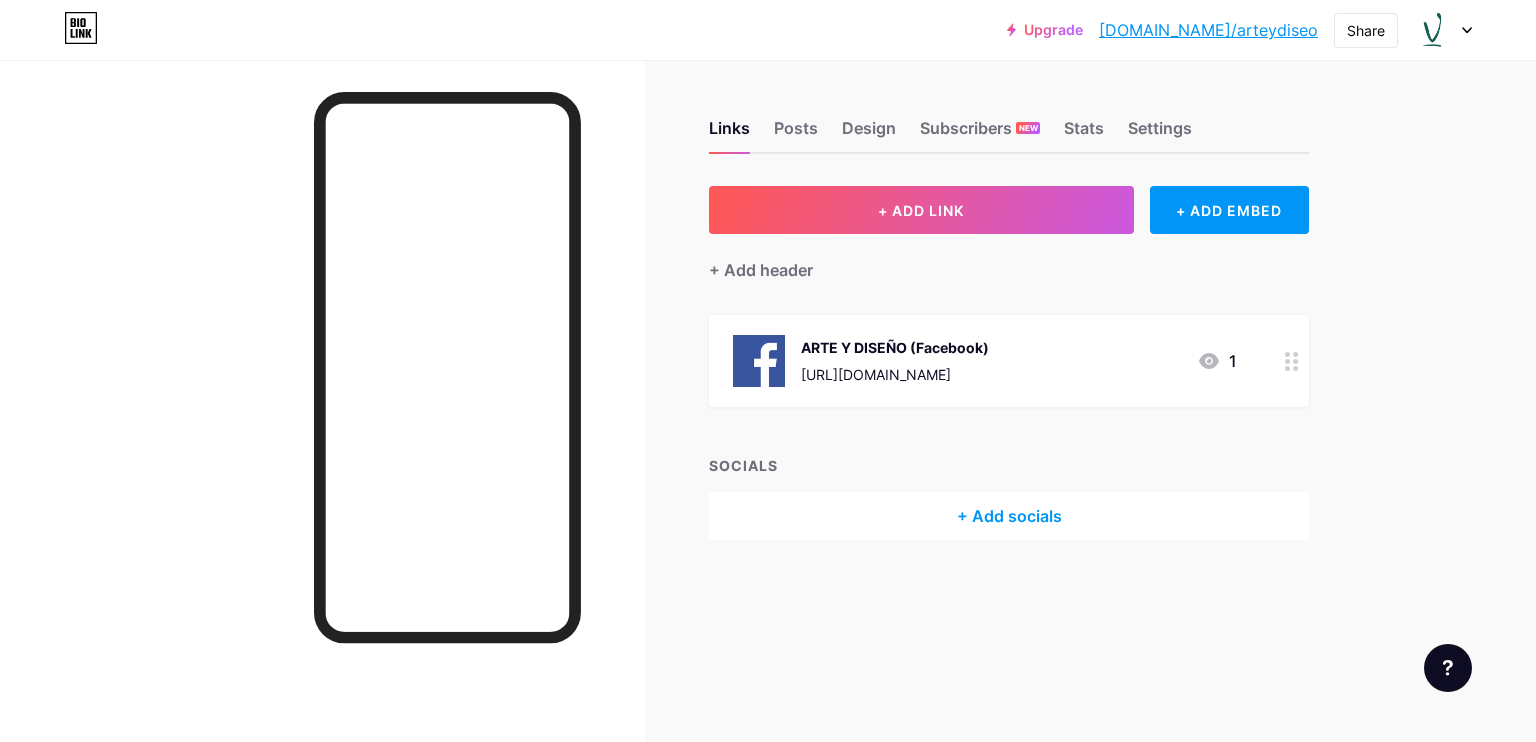 click 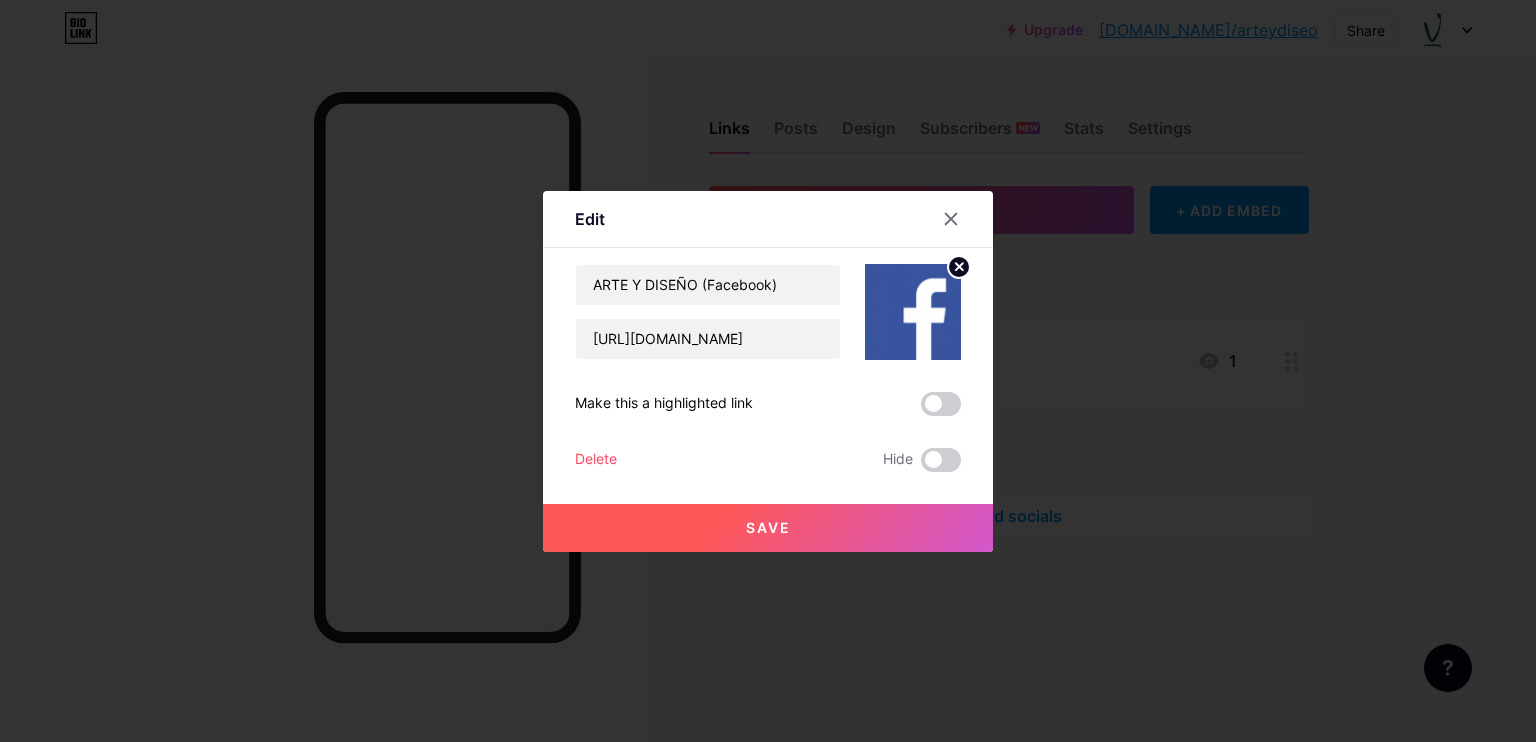 click on "Delete
Hide" at bounding box center [768, 460] 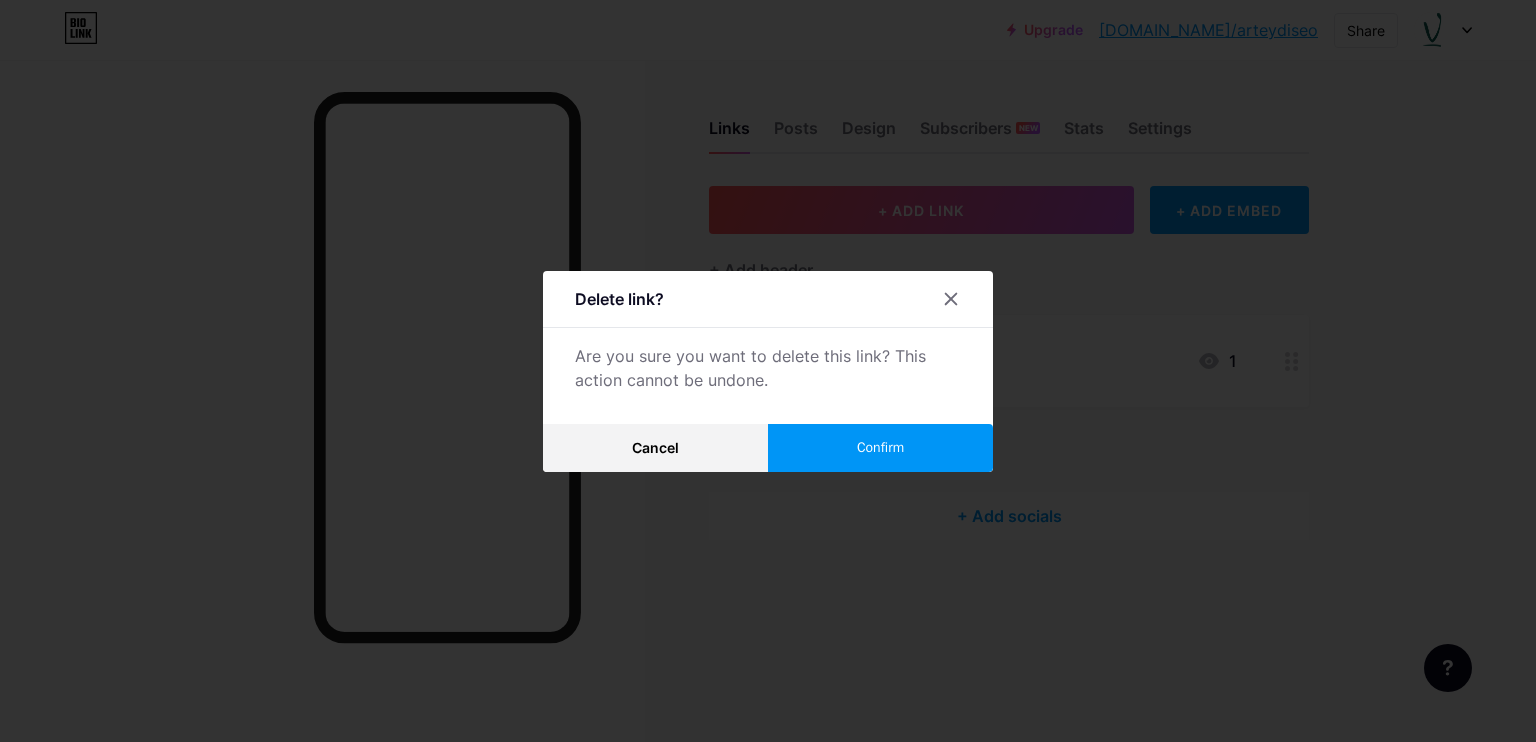click on "Confirm" at bounding box center [880, 448] 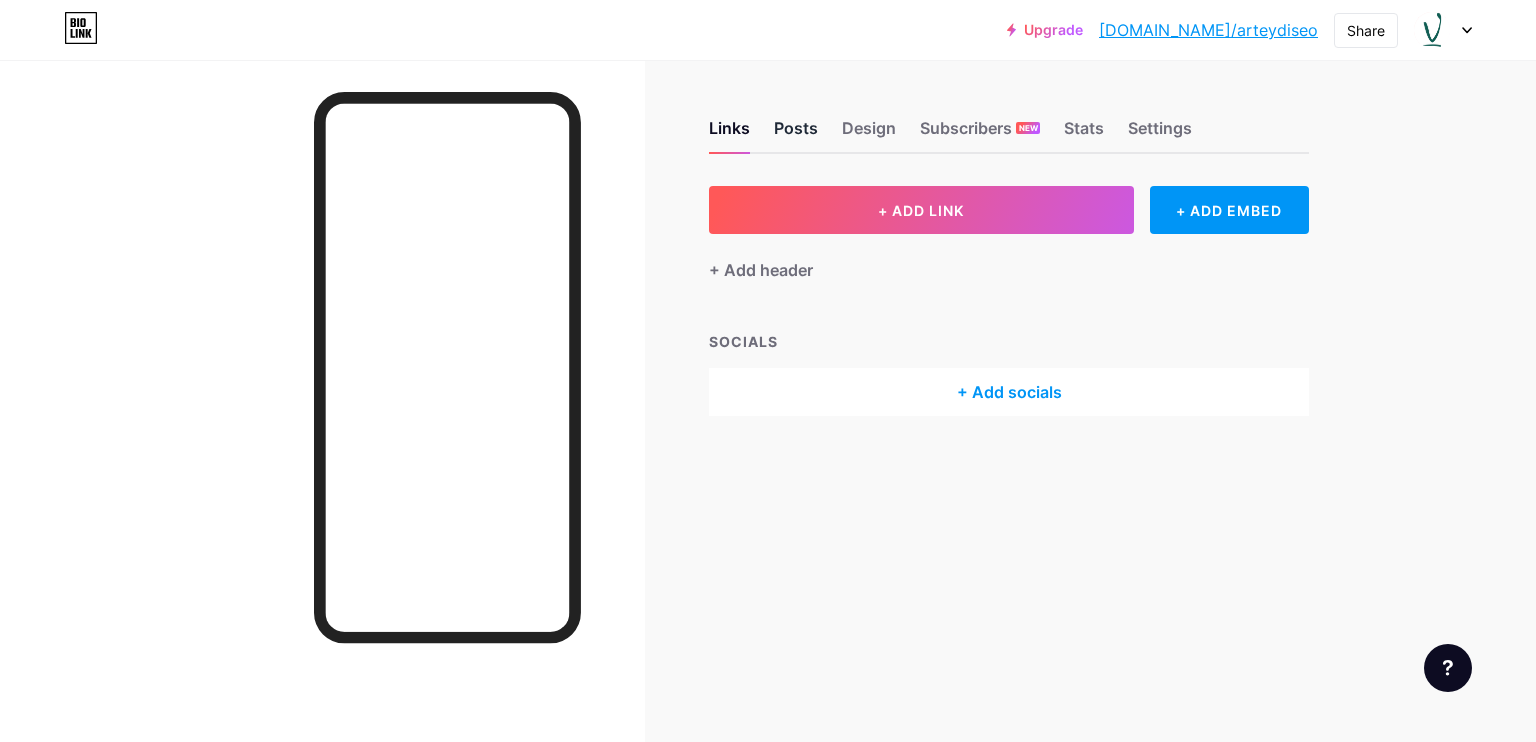 click on "Posts" at bounding box center (796, 134) 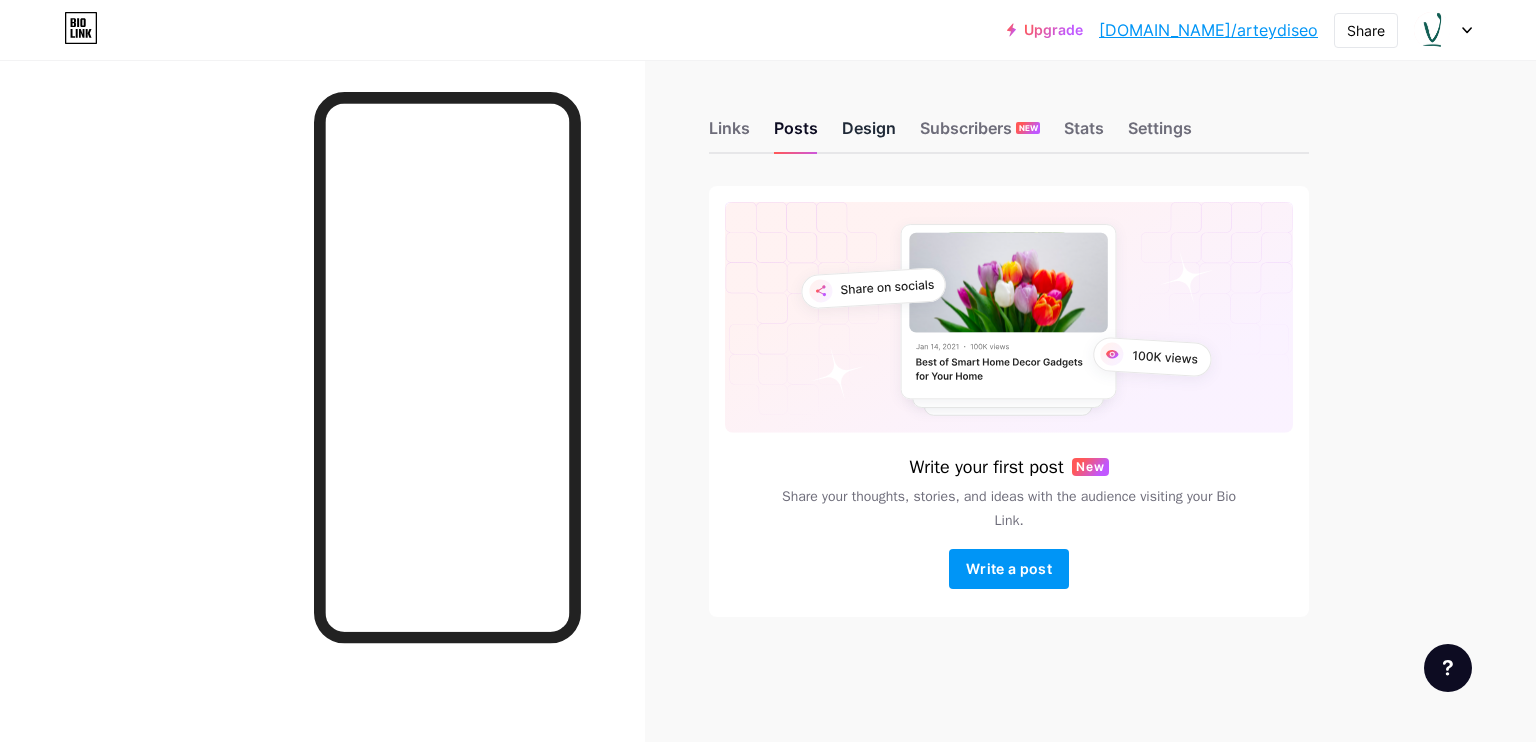 click on "Design" at bounding box center [869, 134] 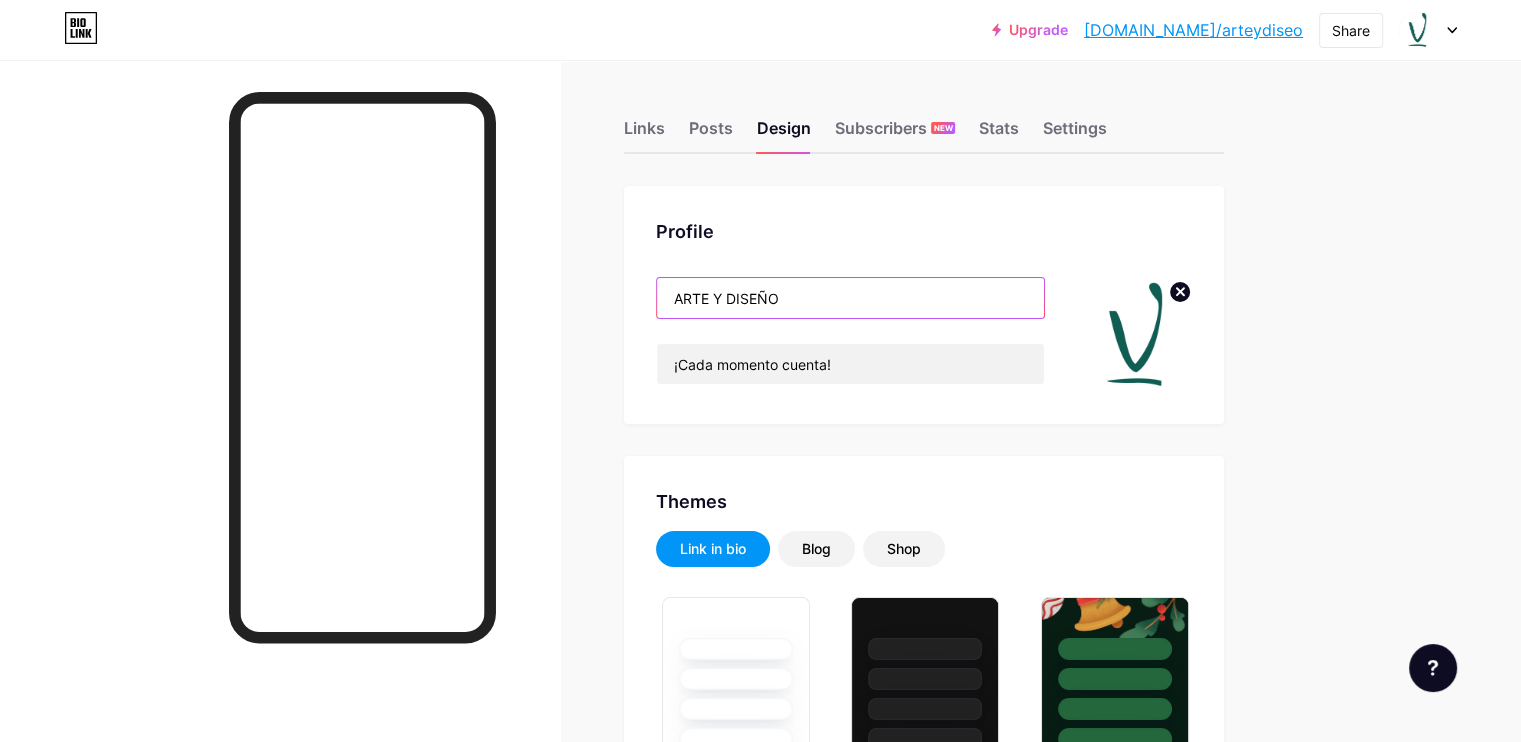 drag, startPoint x: 888, startPoint y: 296, endPoint x: 681, endPoint y: 273, distance: 208.27386 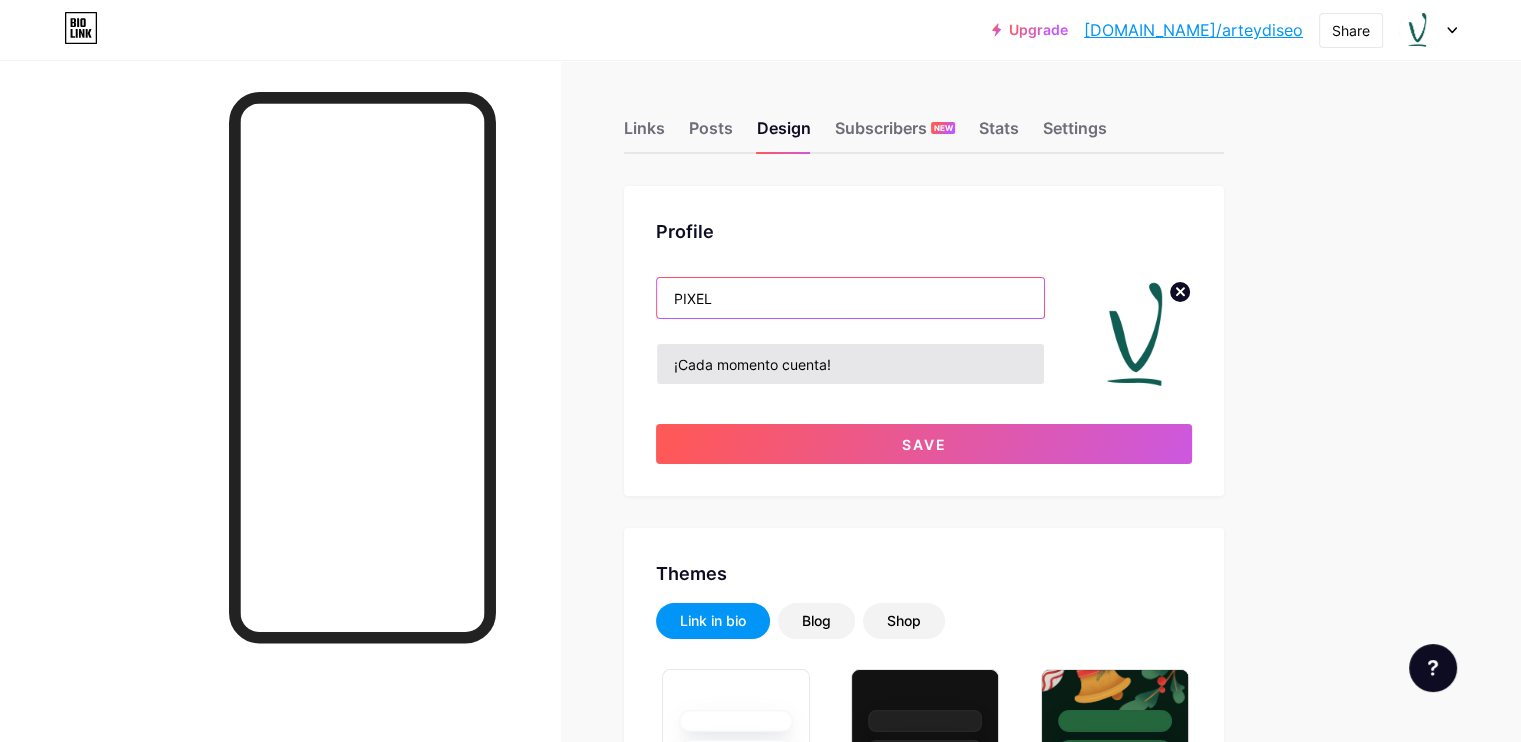 type on "PIXEL" 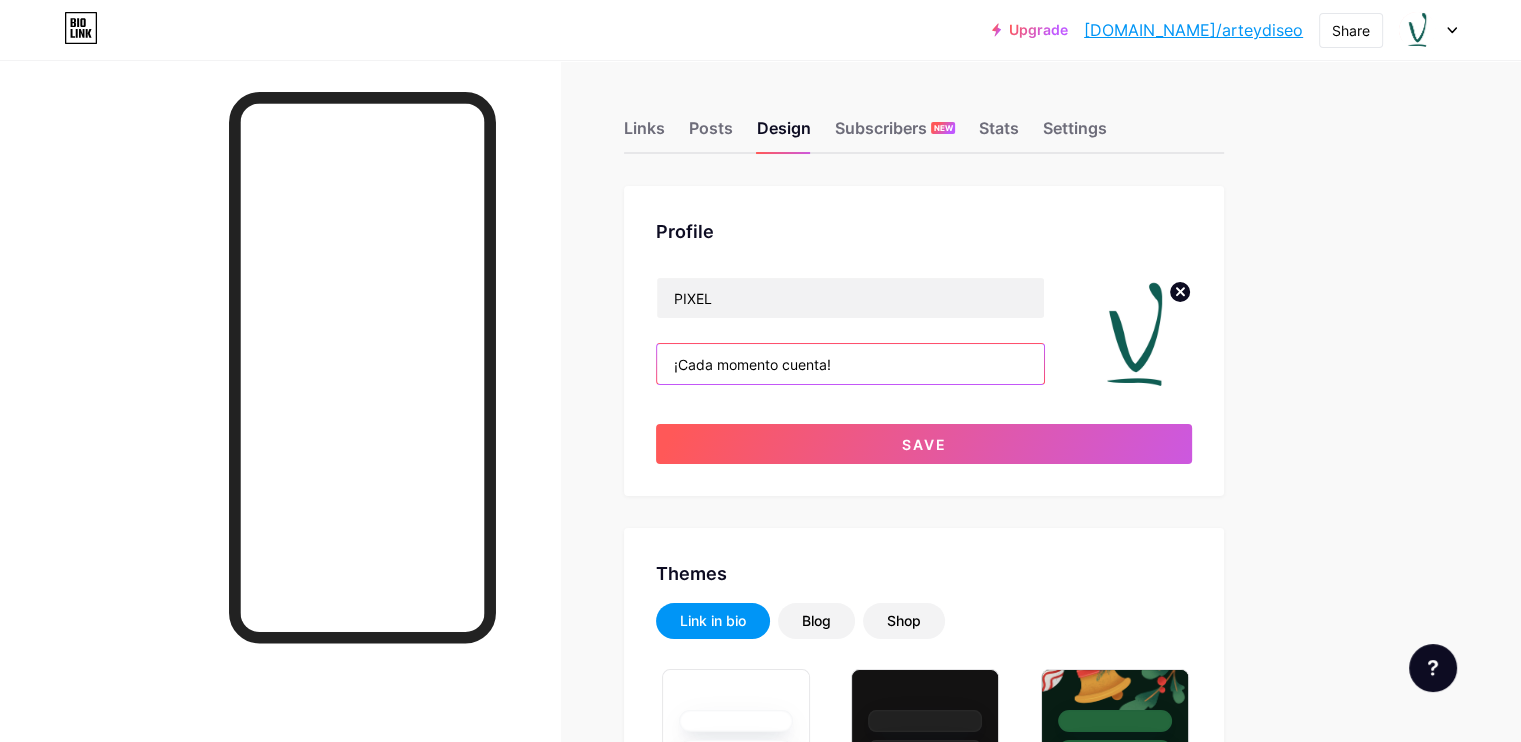 click on "¡Cada momento cuenta!" at bounding box center [850, 364] 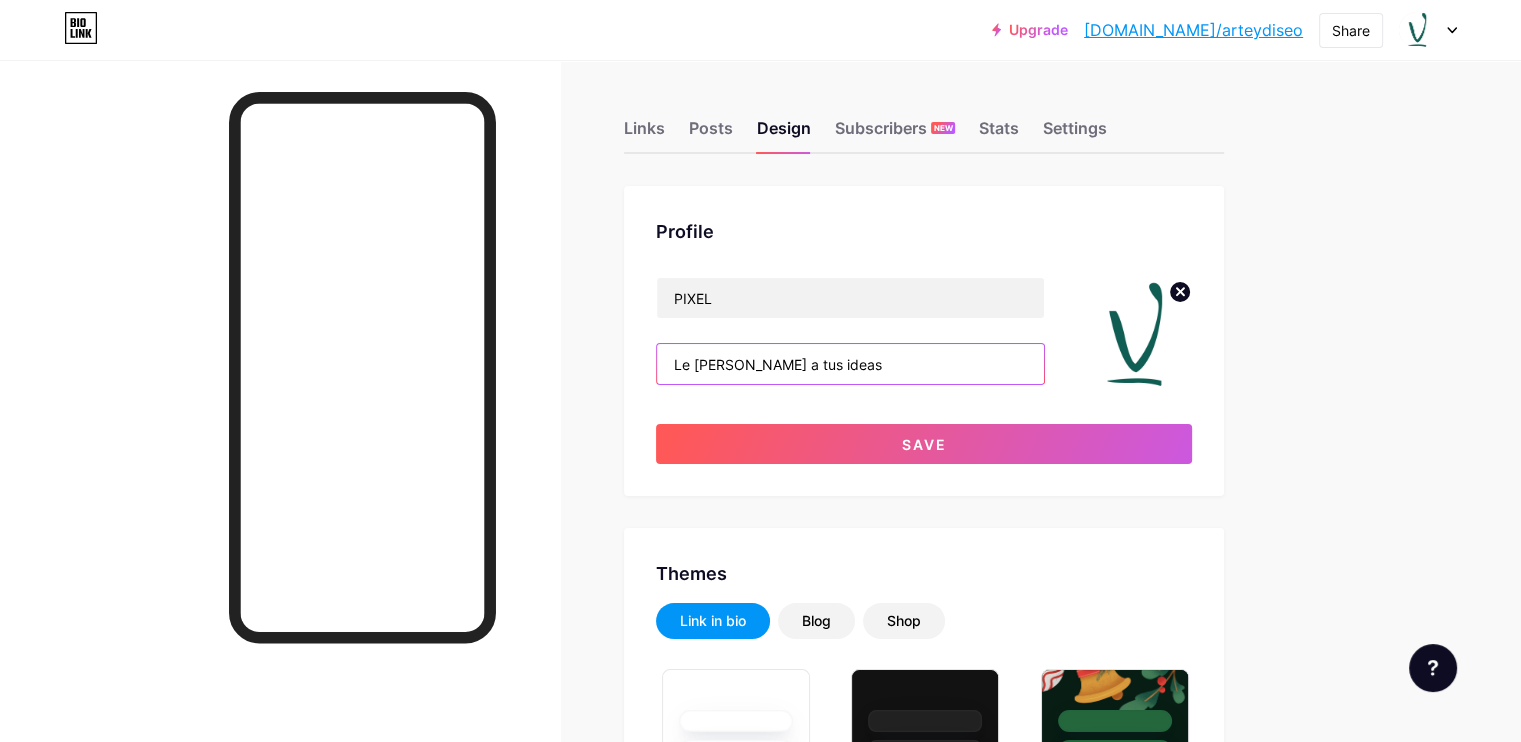 type on "Le [PERSON_NAME] a tus ideas" 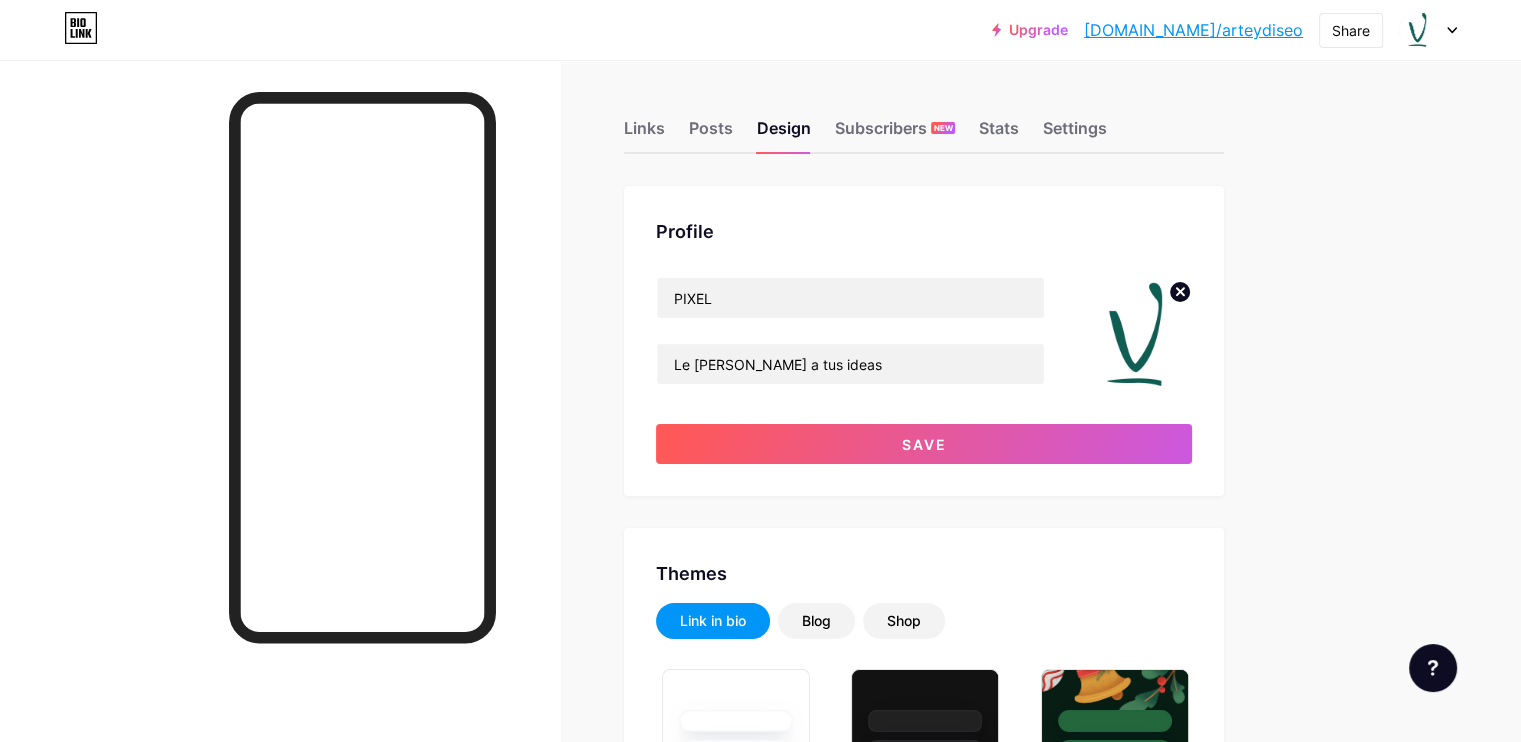 click at bounding box center [1134, 334] 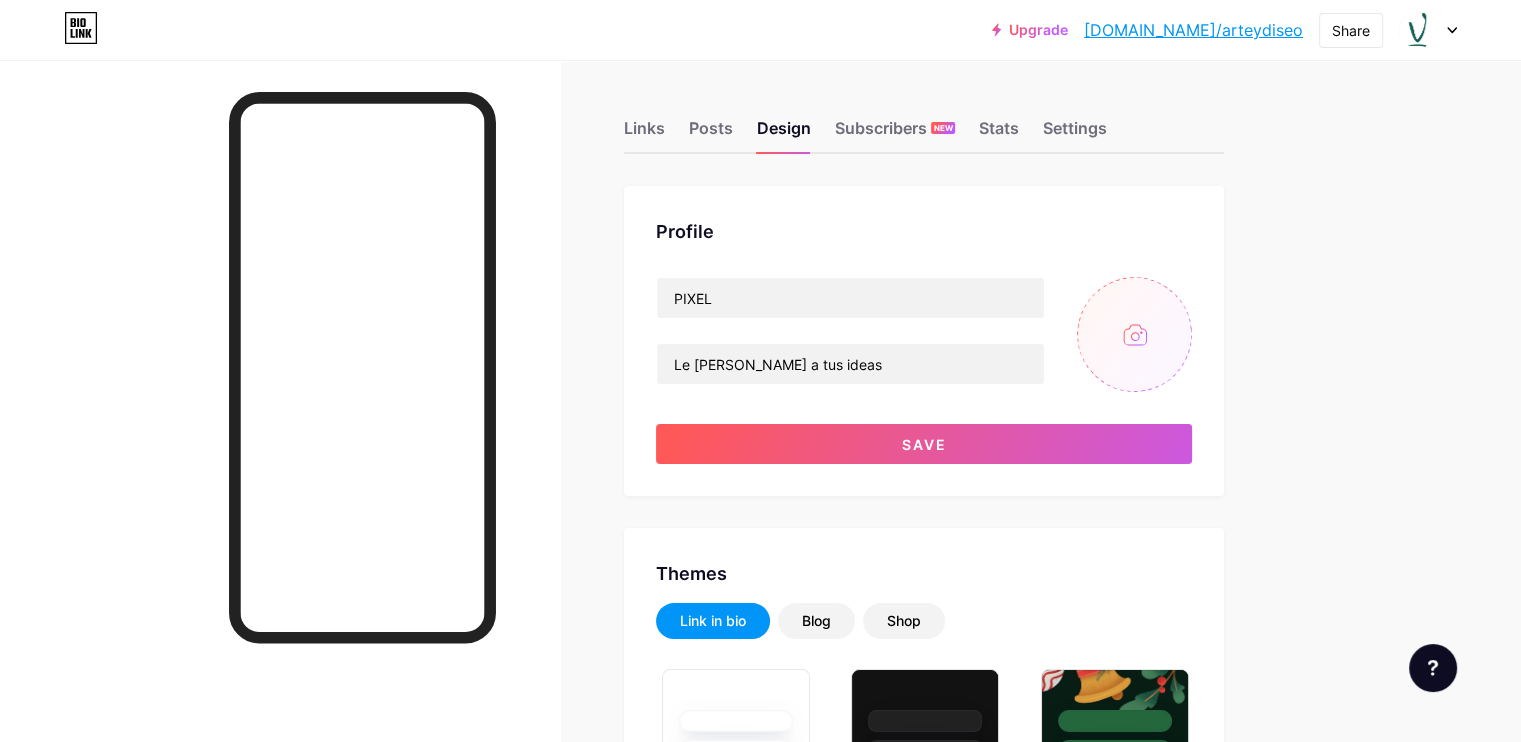click at bounding box center (1134, 334) 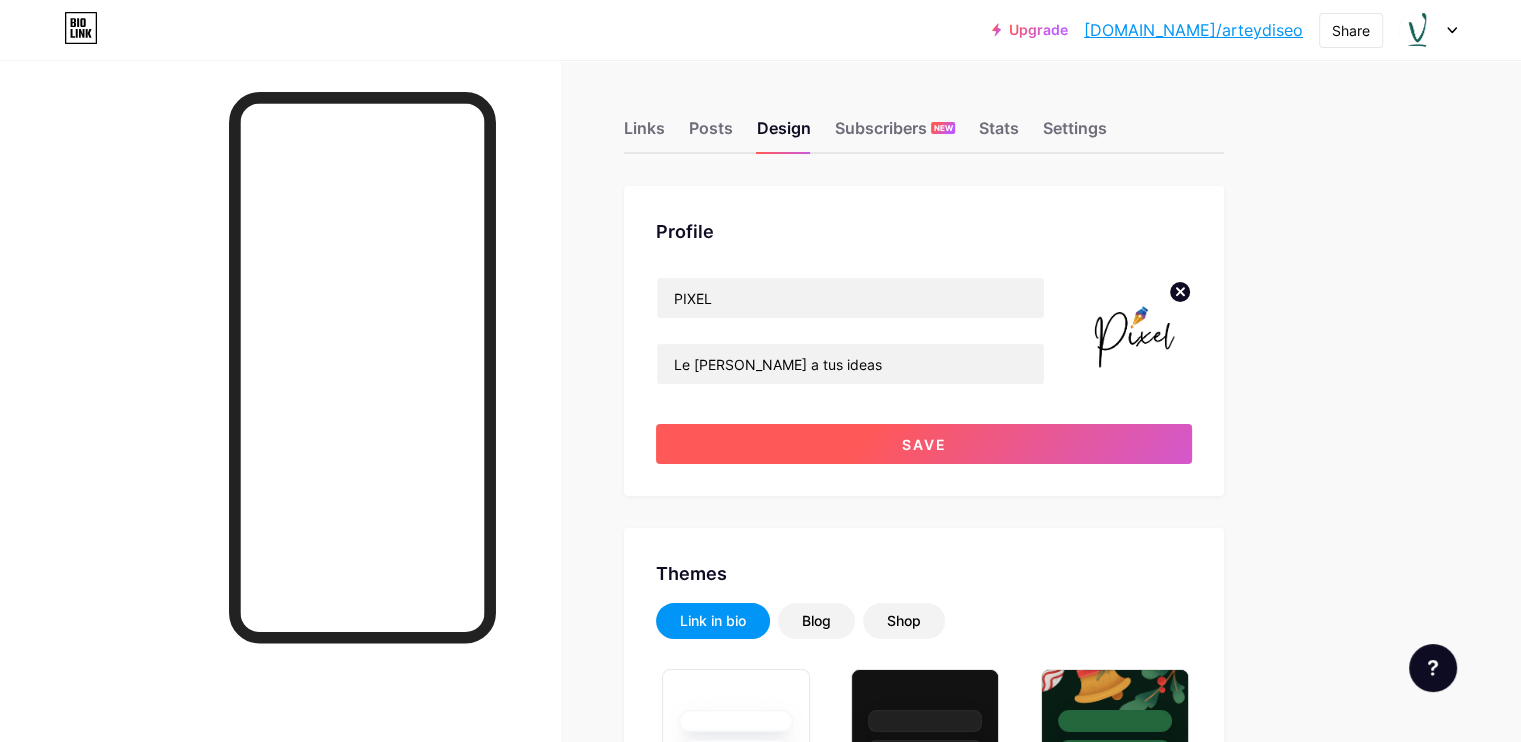 click on "Save" at bounding box center [924, 444] 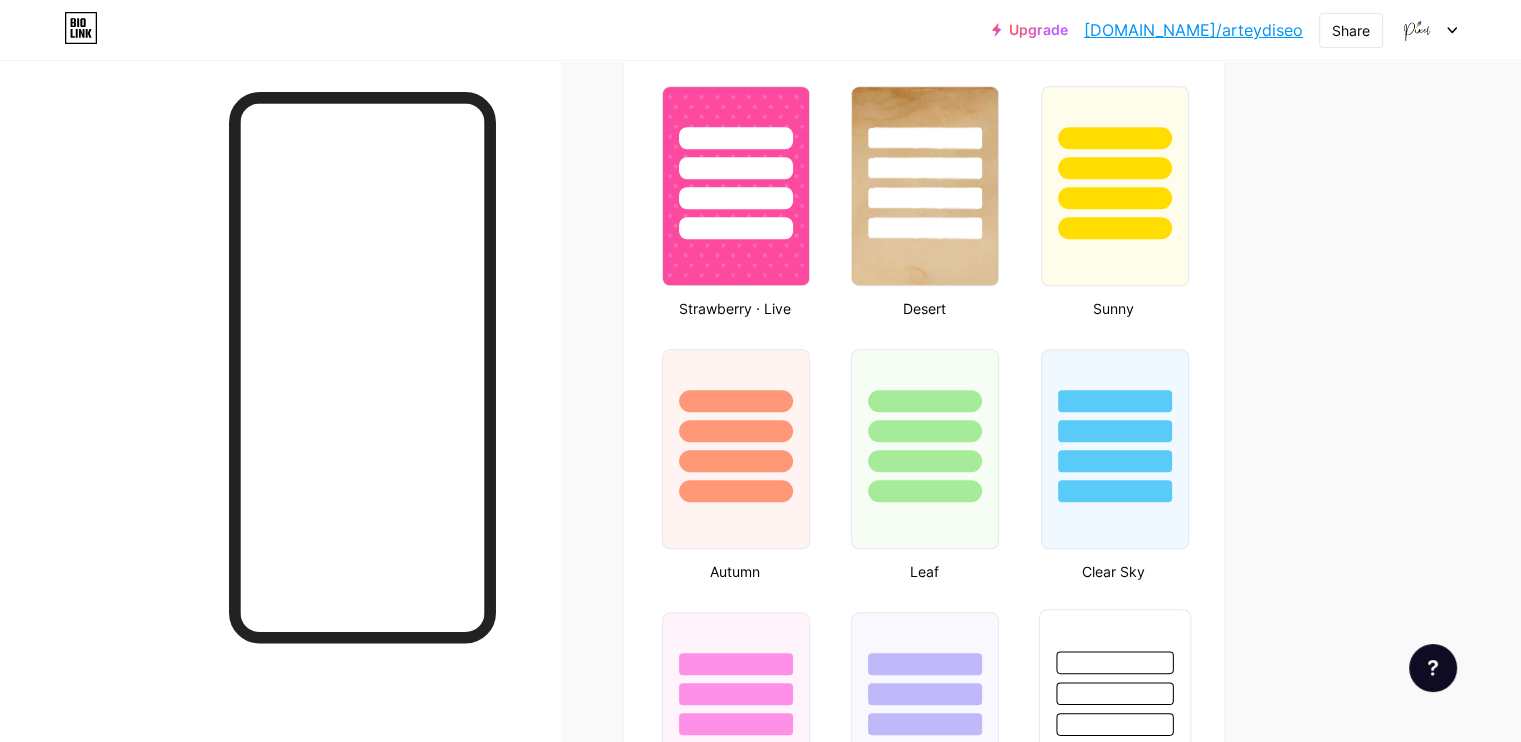 scroll, scrollTop: 1570, scrollLeft: 0, axis: vertical 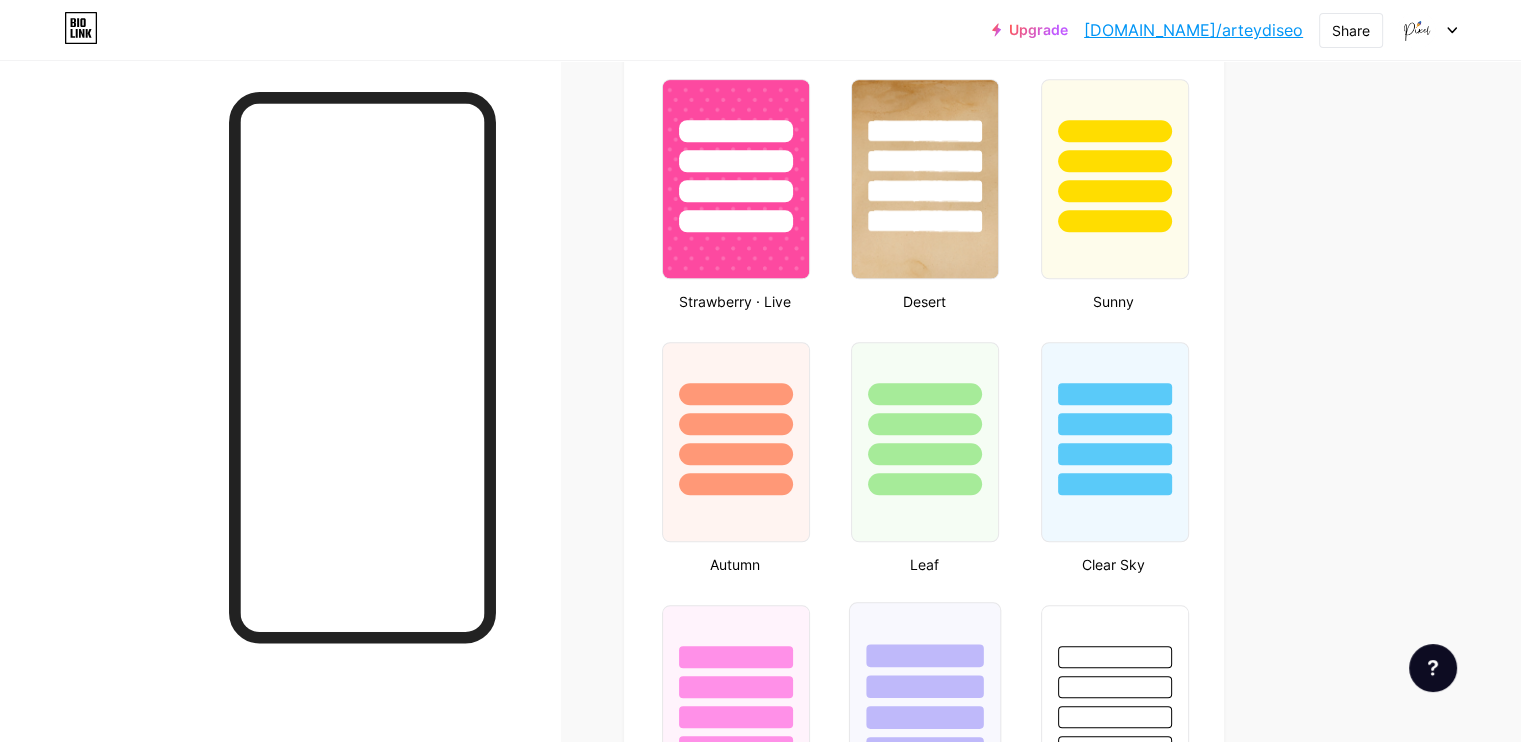 click at bounding box center (925, 681) 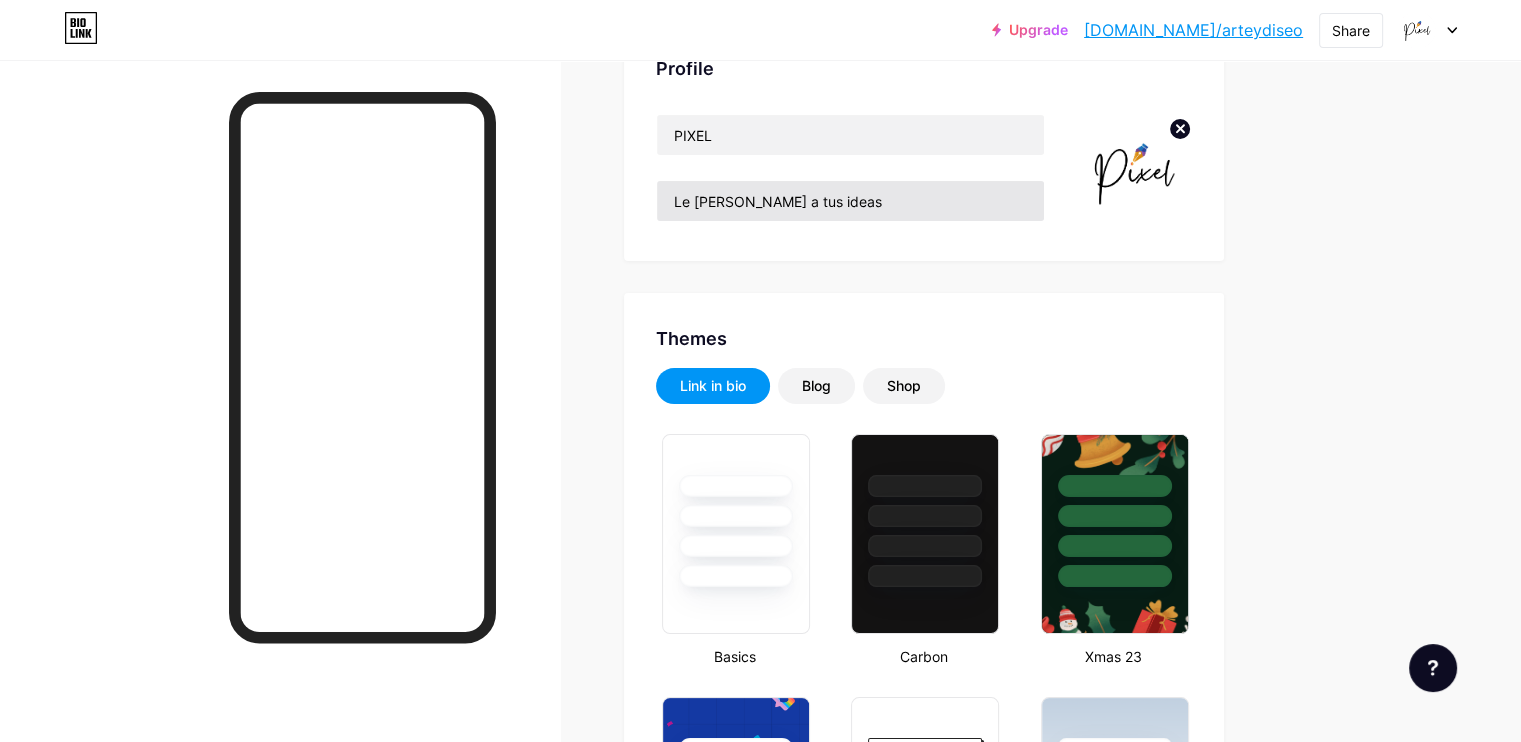 scroll, scrollTop: 0, scrollLeft: 0, axis: both 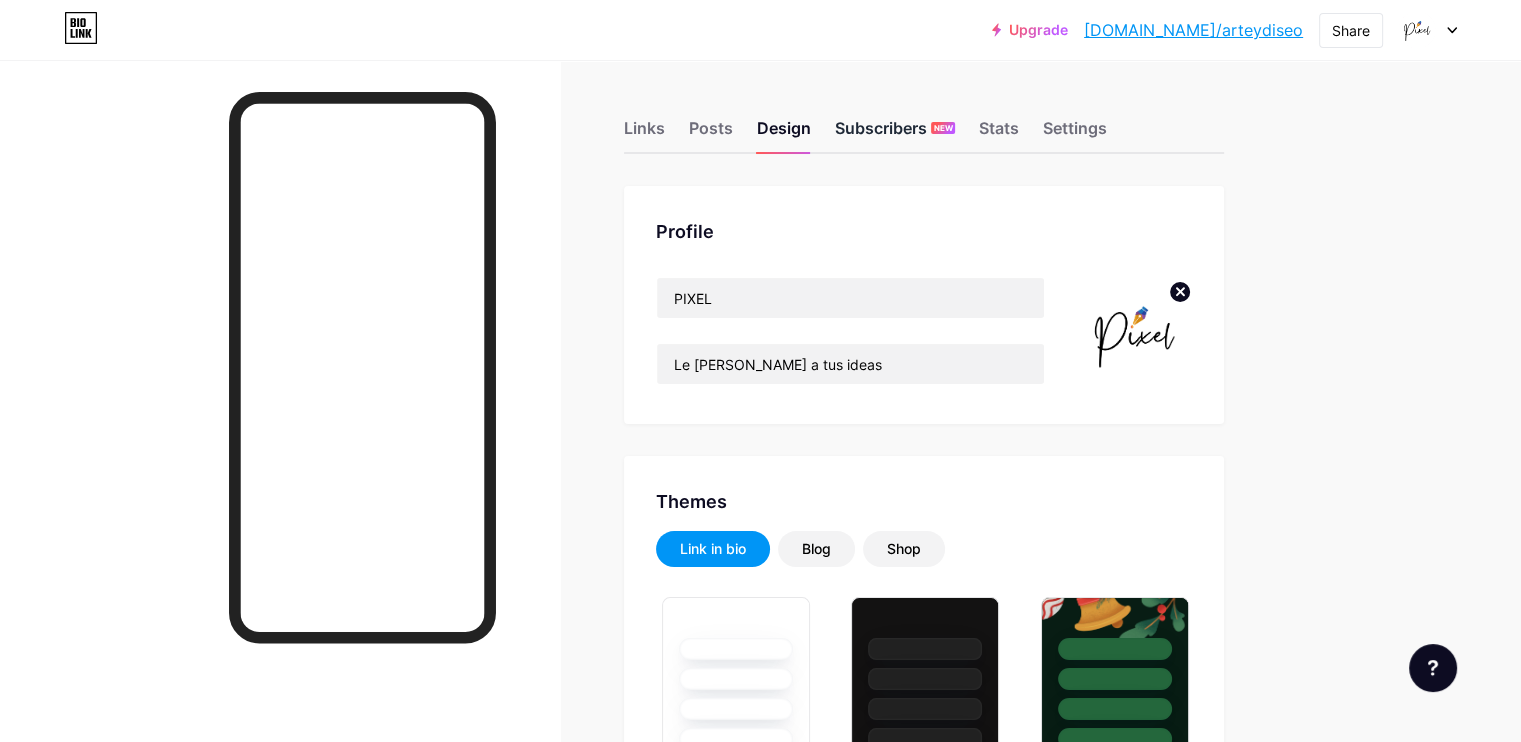 click on "Subscribers
NEW" at bounding box center [895, 134] 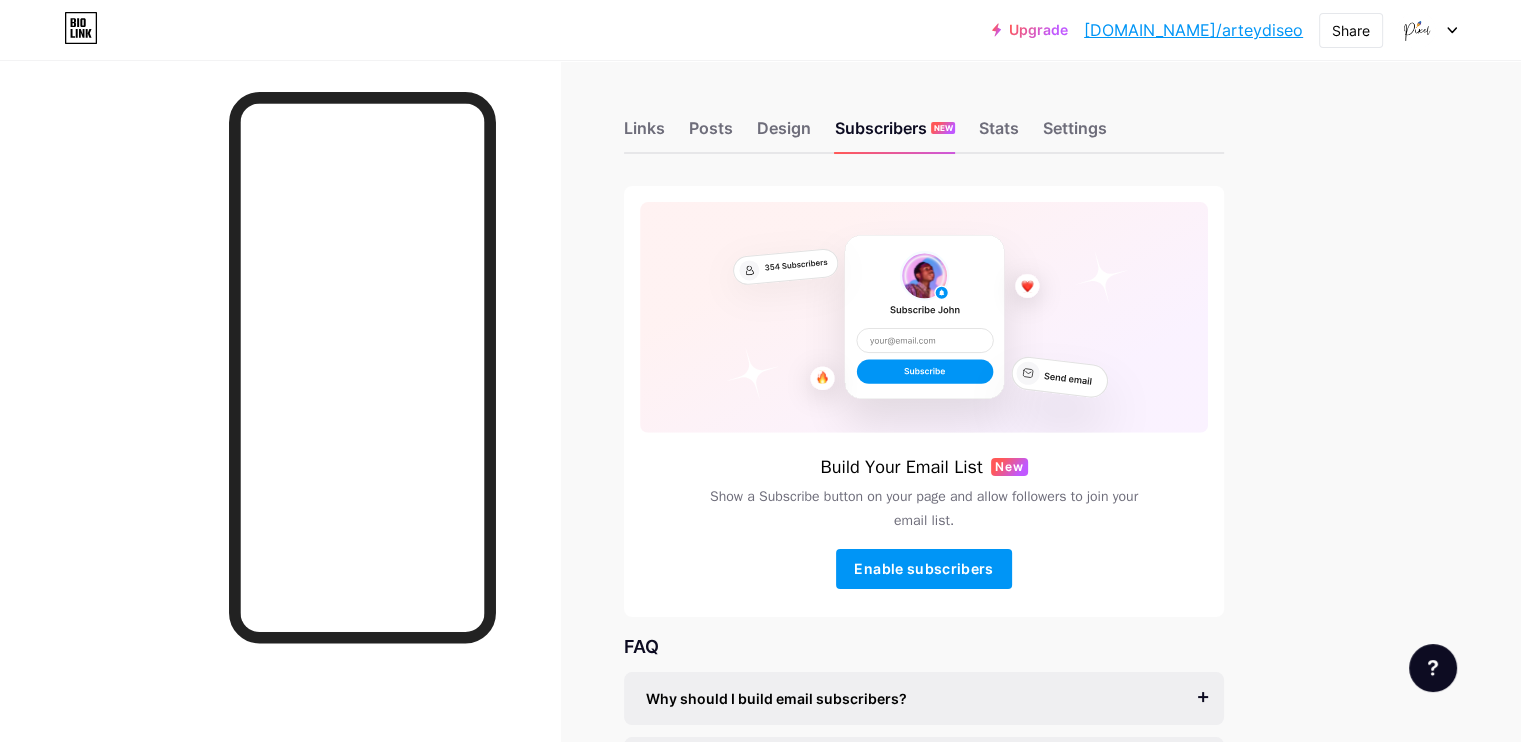 click on "Links
Posts
Design
Subscribers
NEW
Stats
Settings" at bounding box center (924, 119) 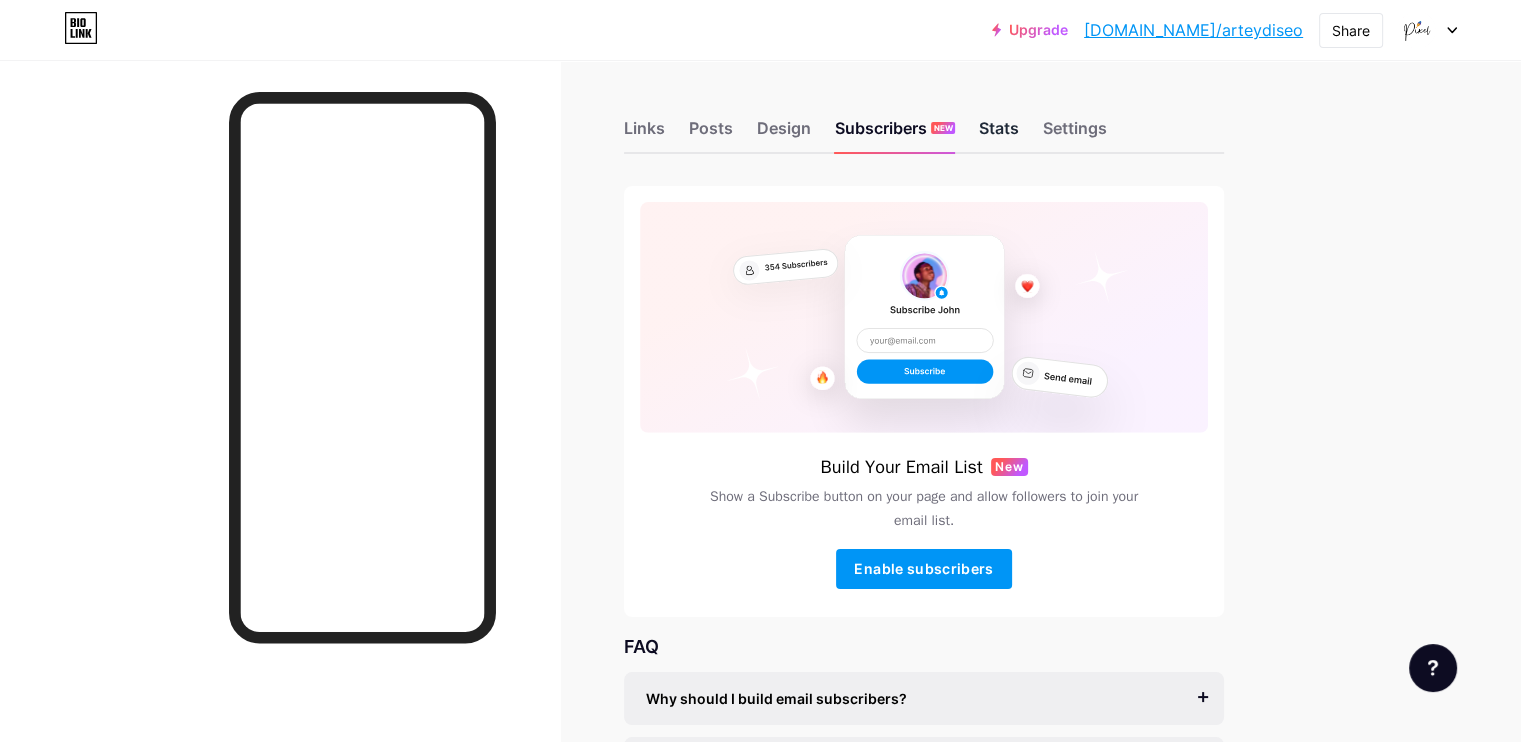 click on "Stats" at bounding box center (999, 134) 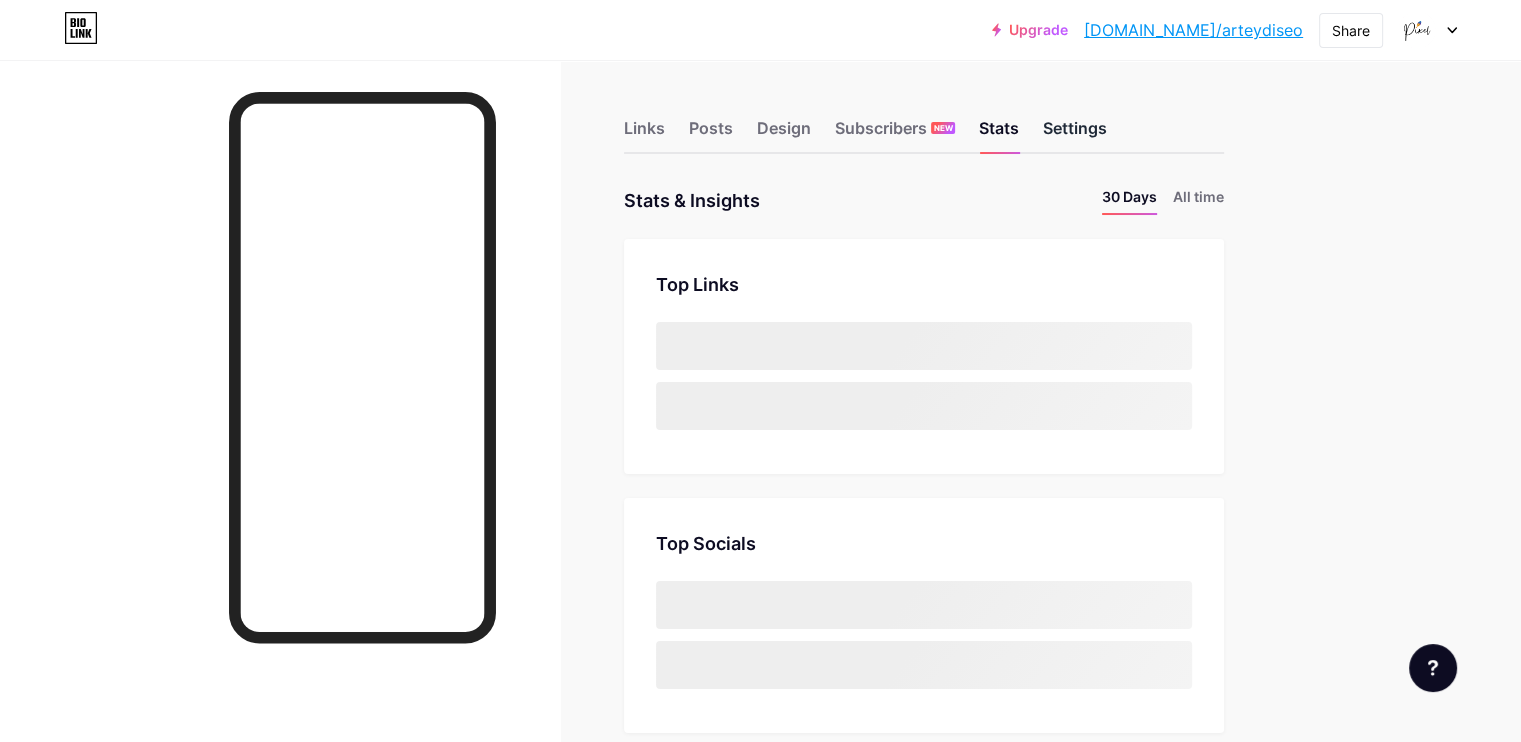 click on "Settings" at bounding box center [1075, 134] 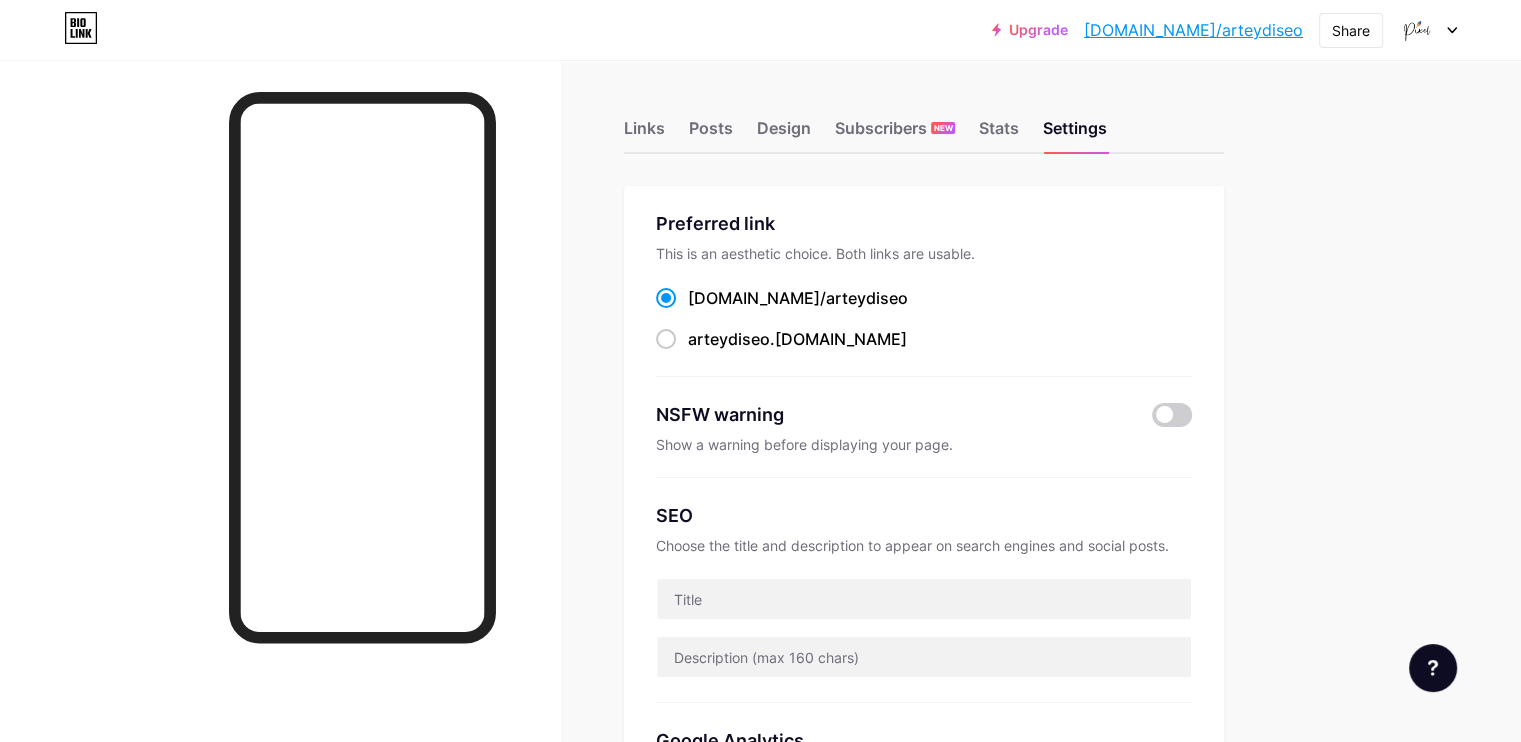 click on "Links
Posts
Design
Subscribers
NEW
Stats
Settings" at bounding box center (924, 119) 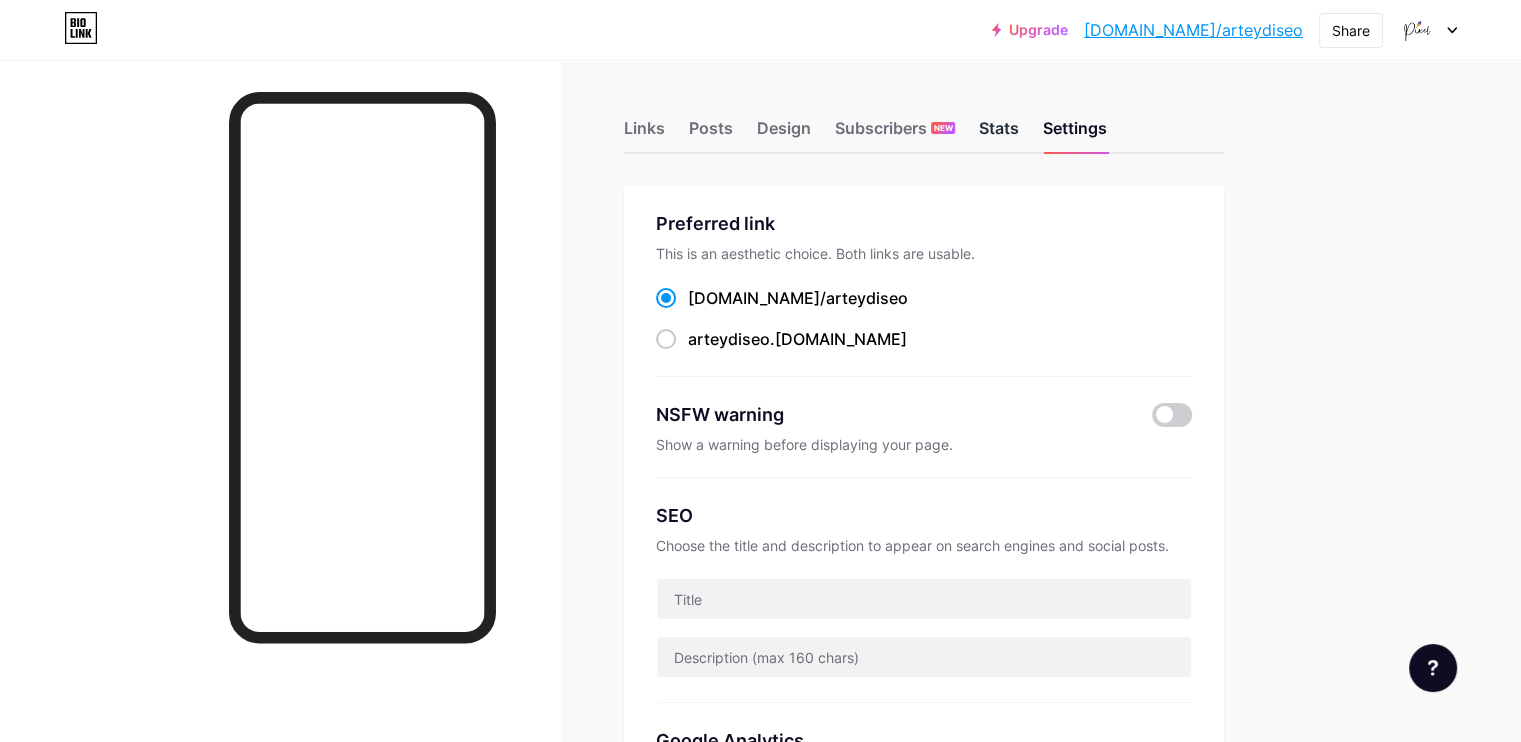 click on "Stats" at bounding box center [999, 134] 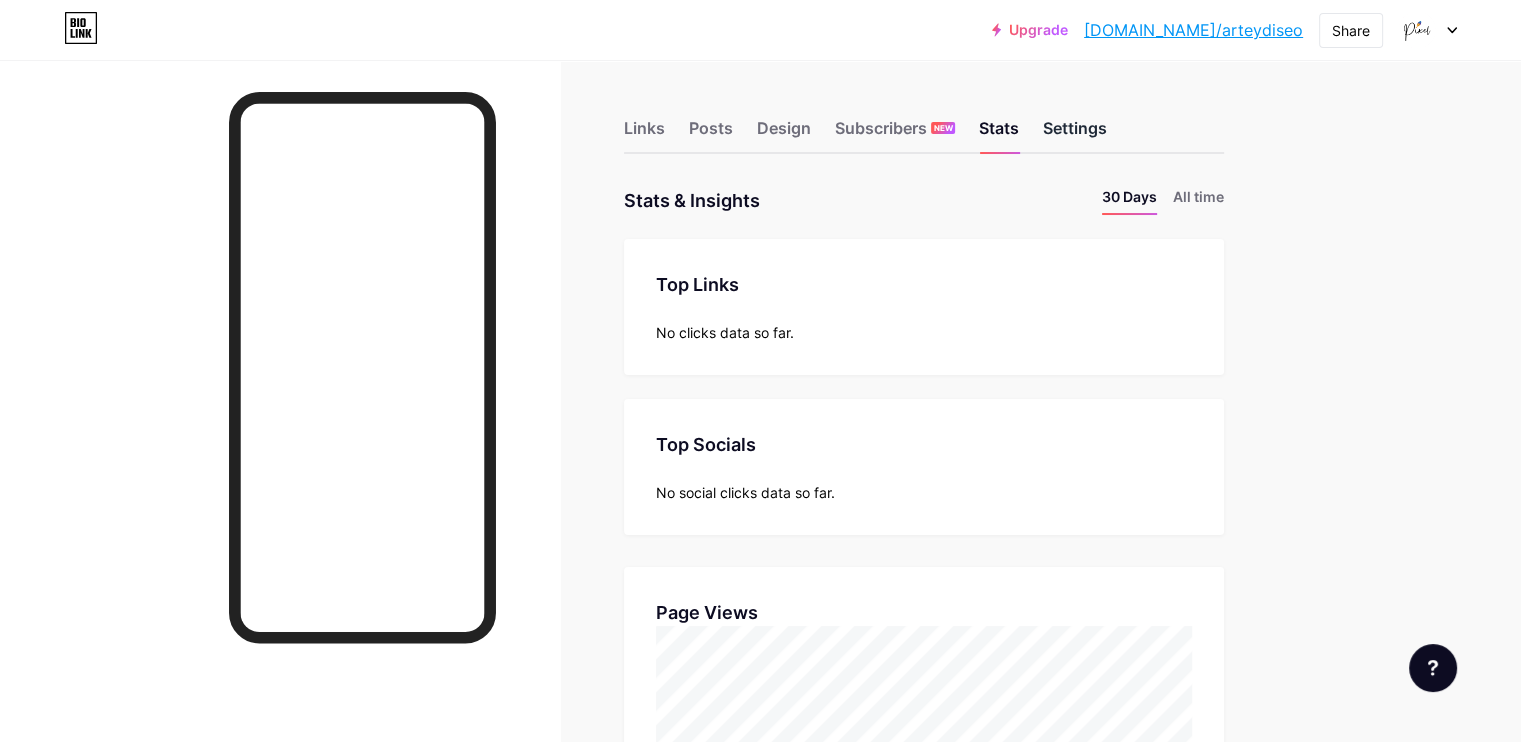 scroll, scrollTop: 999257, scrollLeft: 998479, axis: both 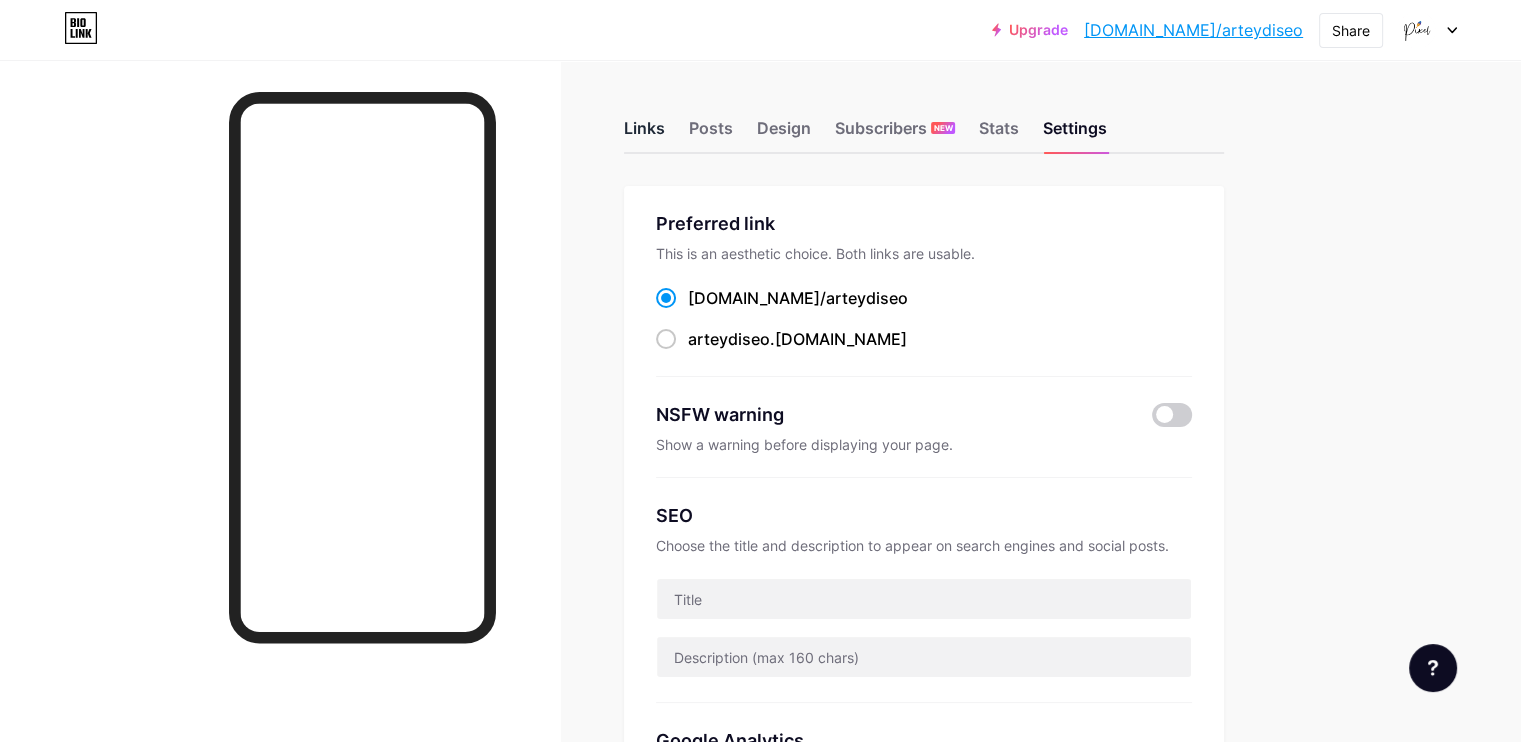 click on "Links" at bounding box center (644, 134) 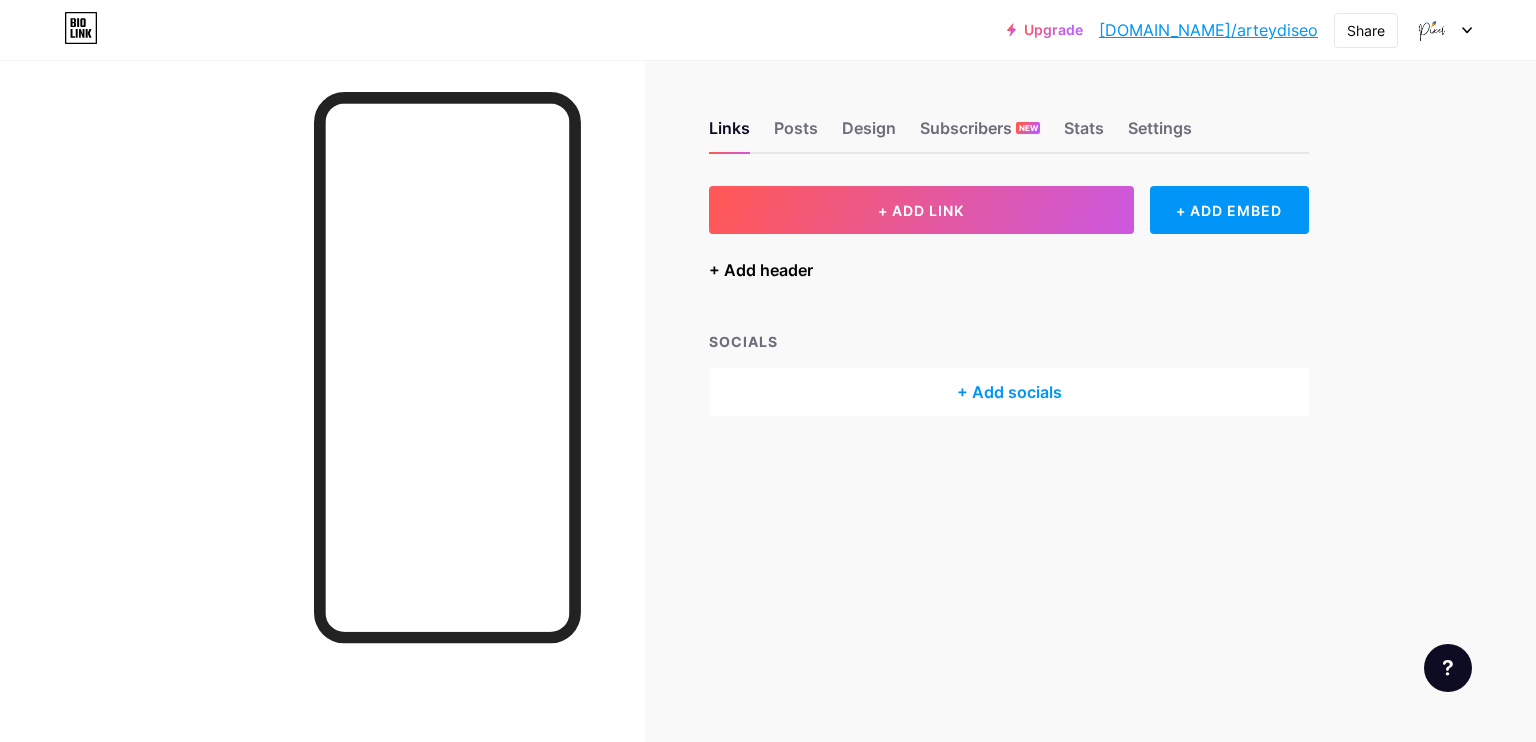click on "+ Add header" at bounding box center (761, 270) 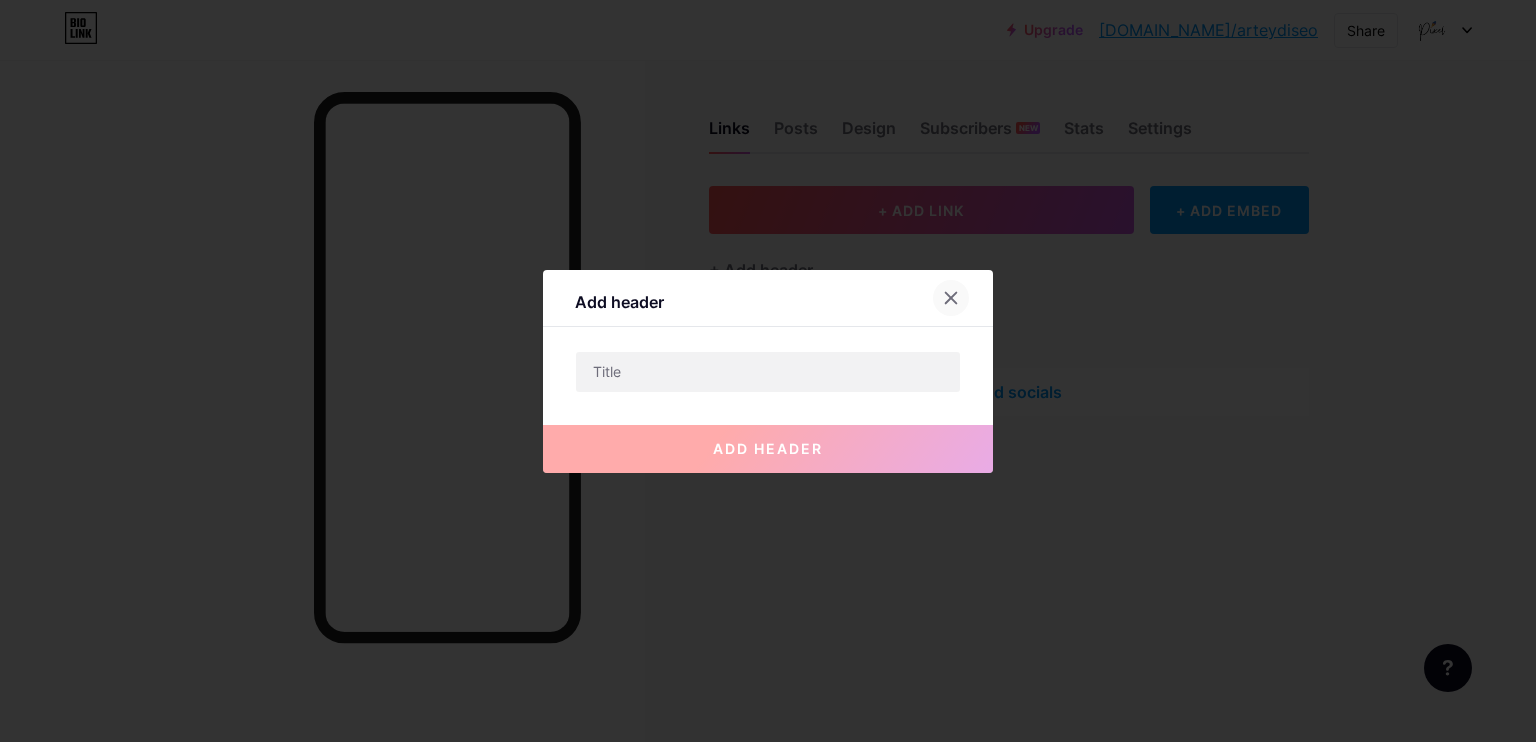 click 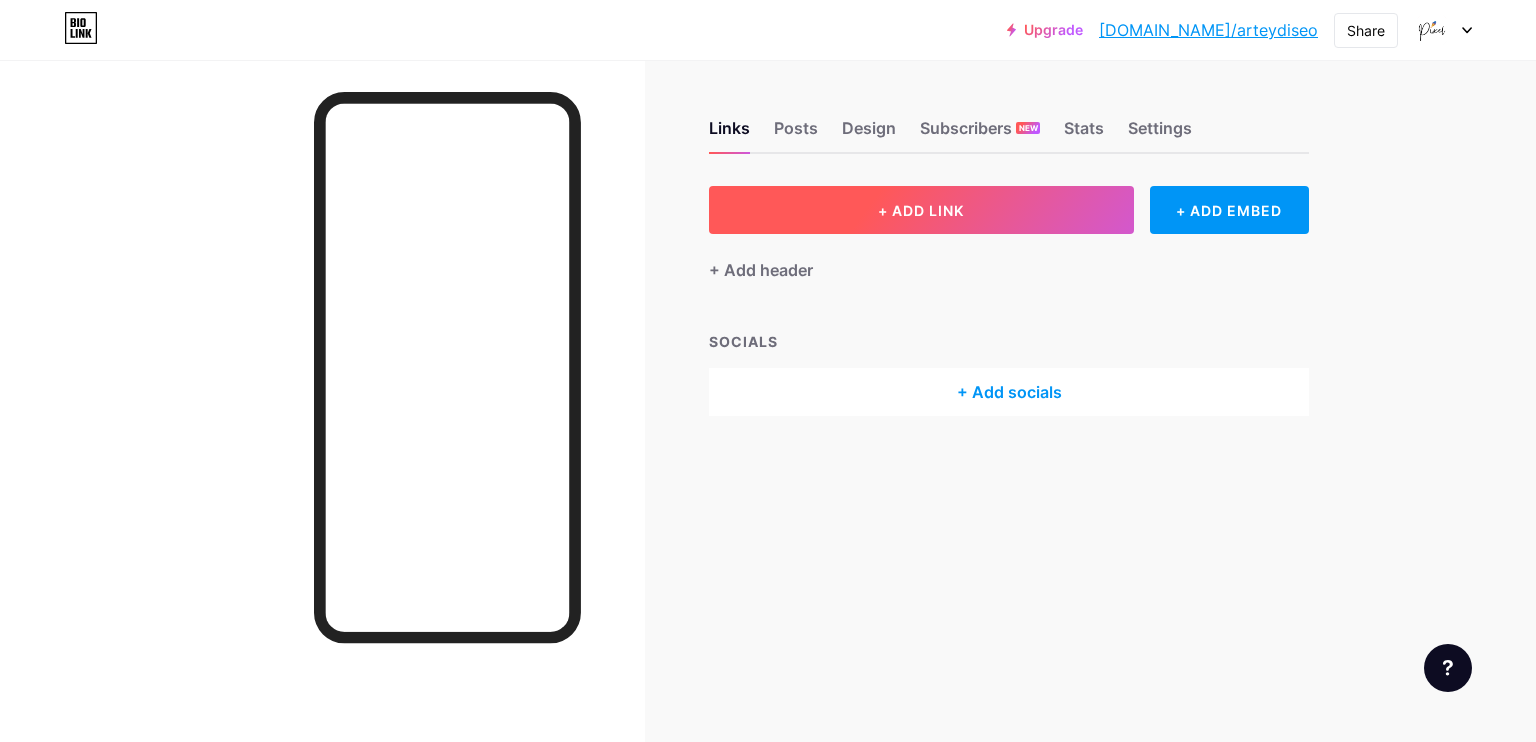 click on "+ ADD LINK" at bounding box center (921, 210) 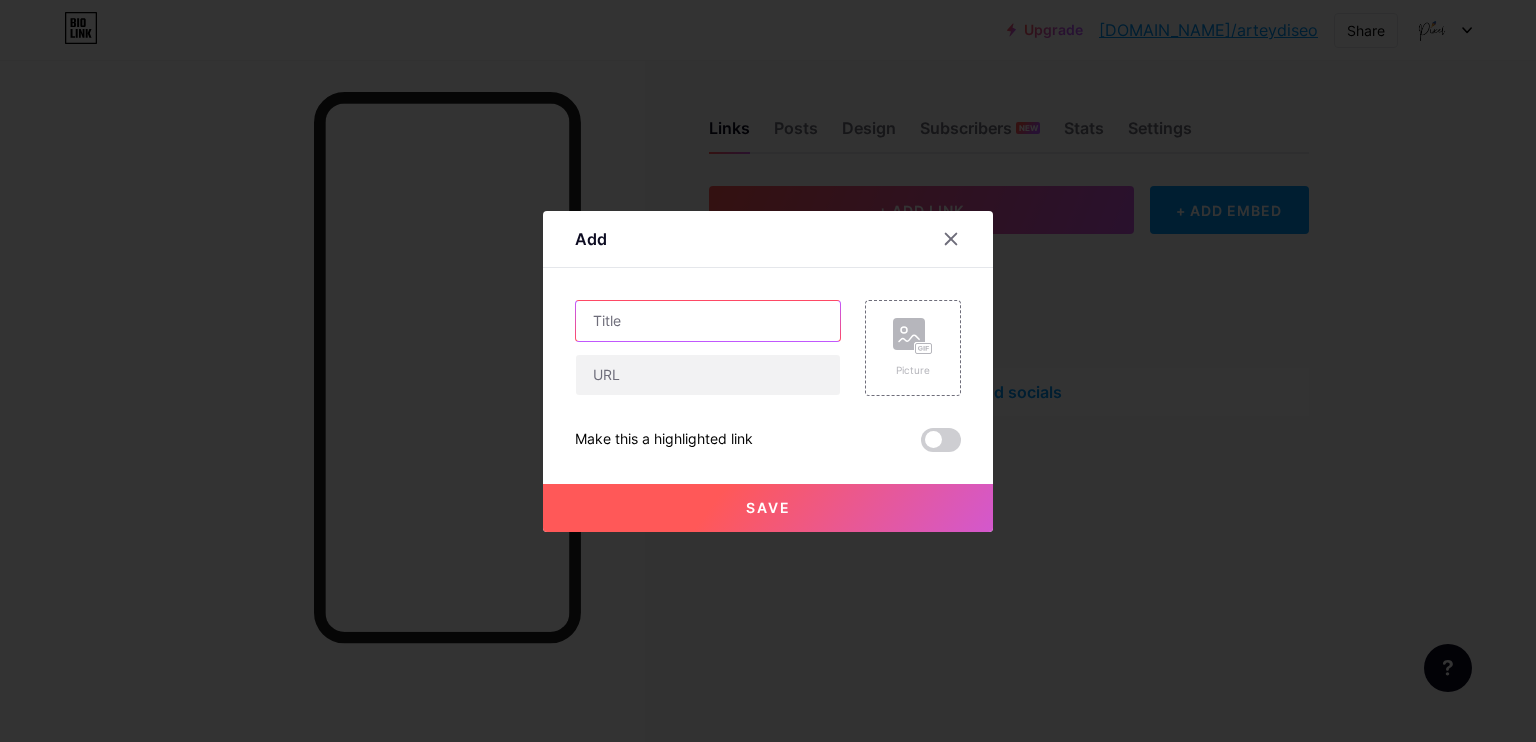 click at bounding box center [708, 321] 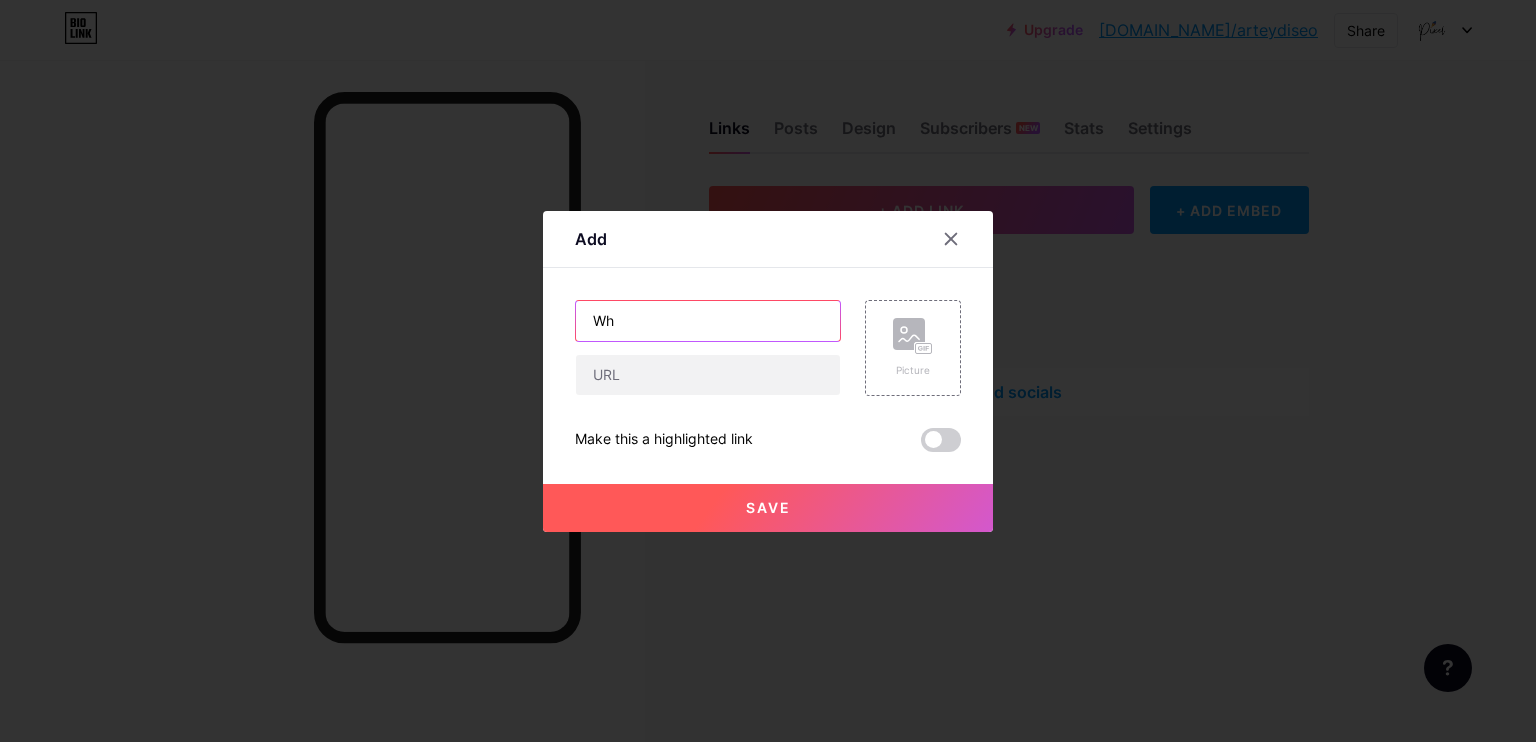 type on "W" 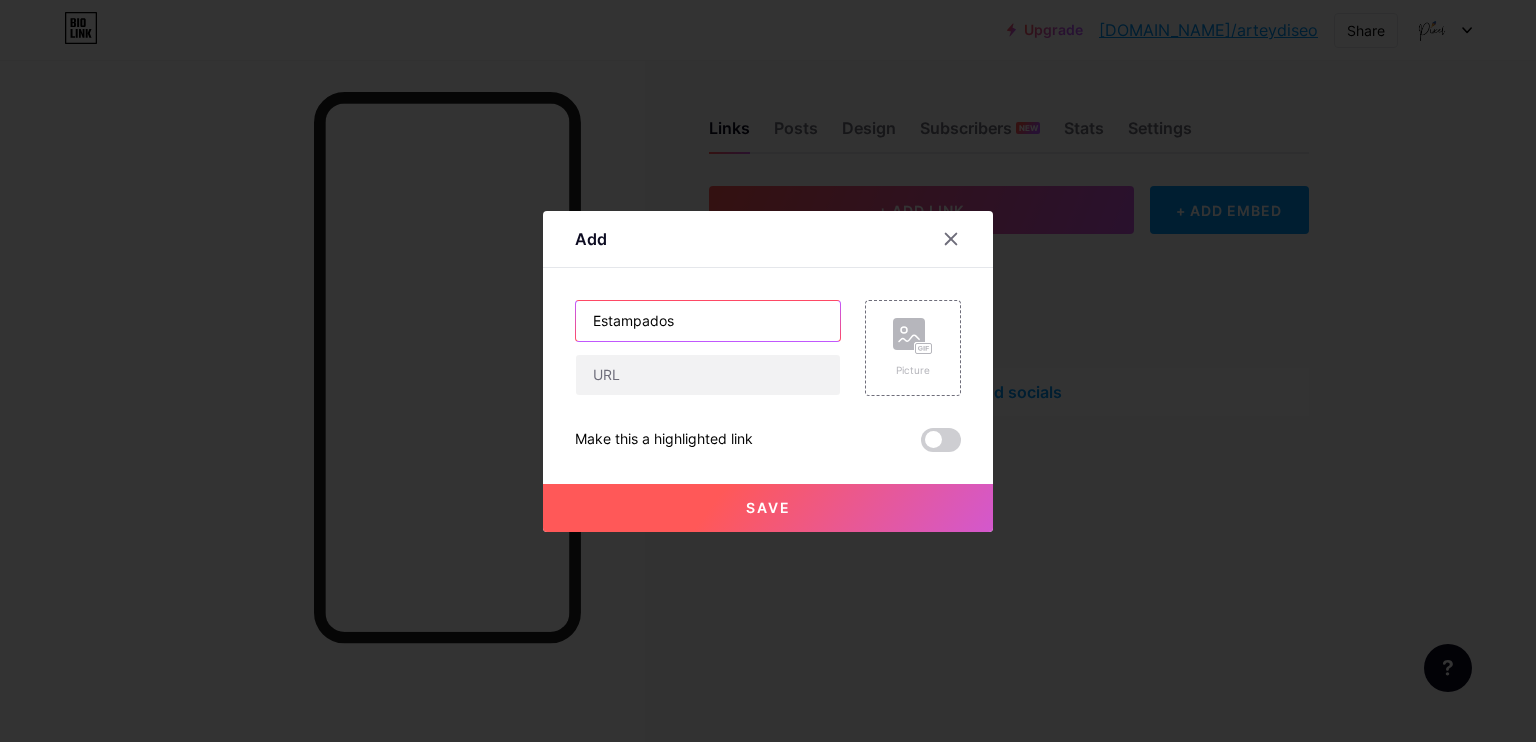 type on "Estampados" 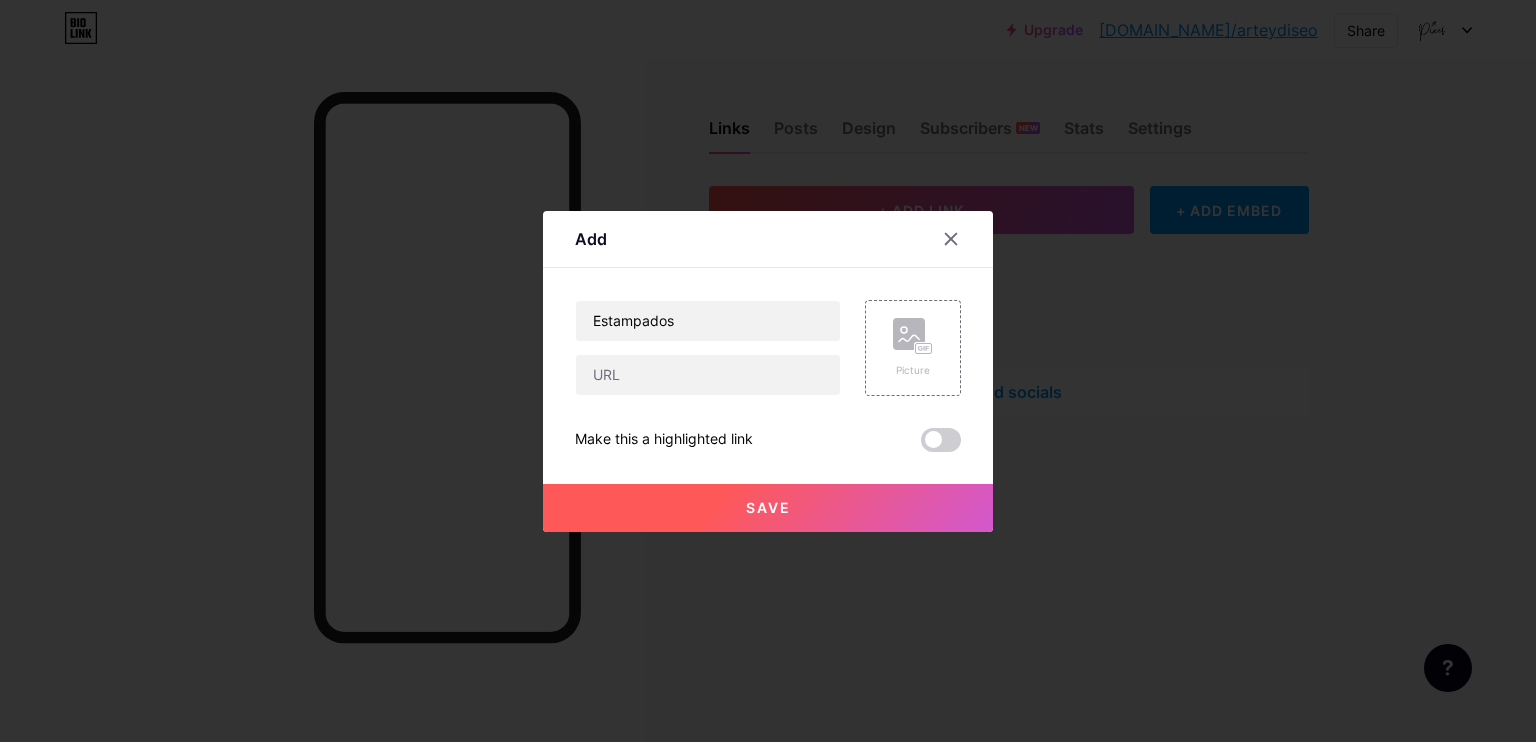 click on "Estampados" at bounding box center (708, 348) 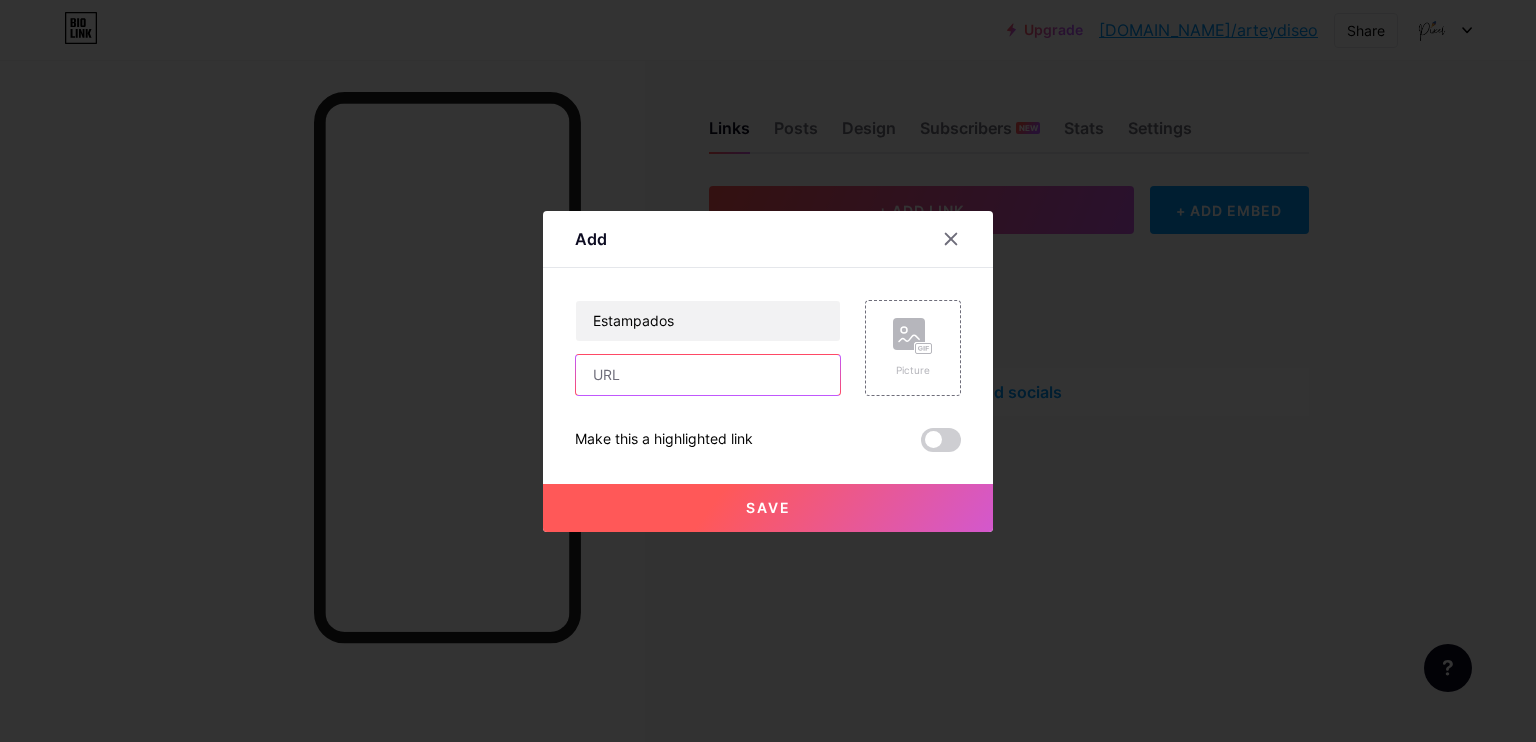 click at bounding box center [708, 375] 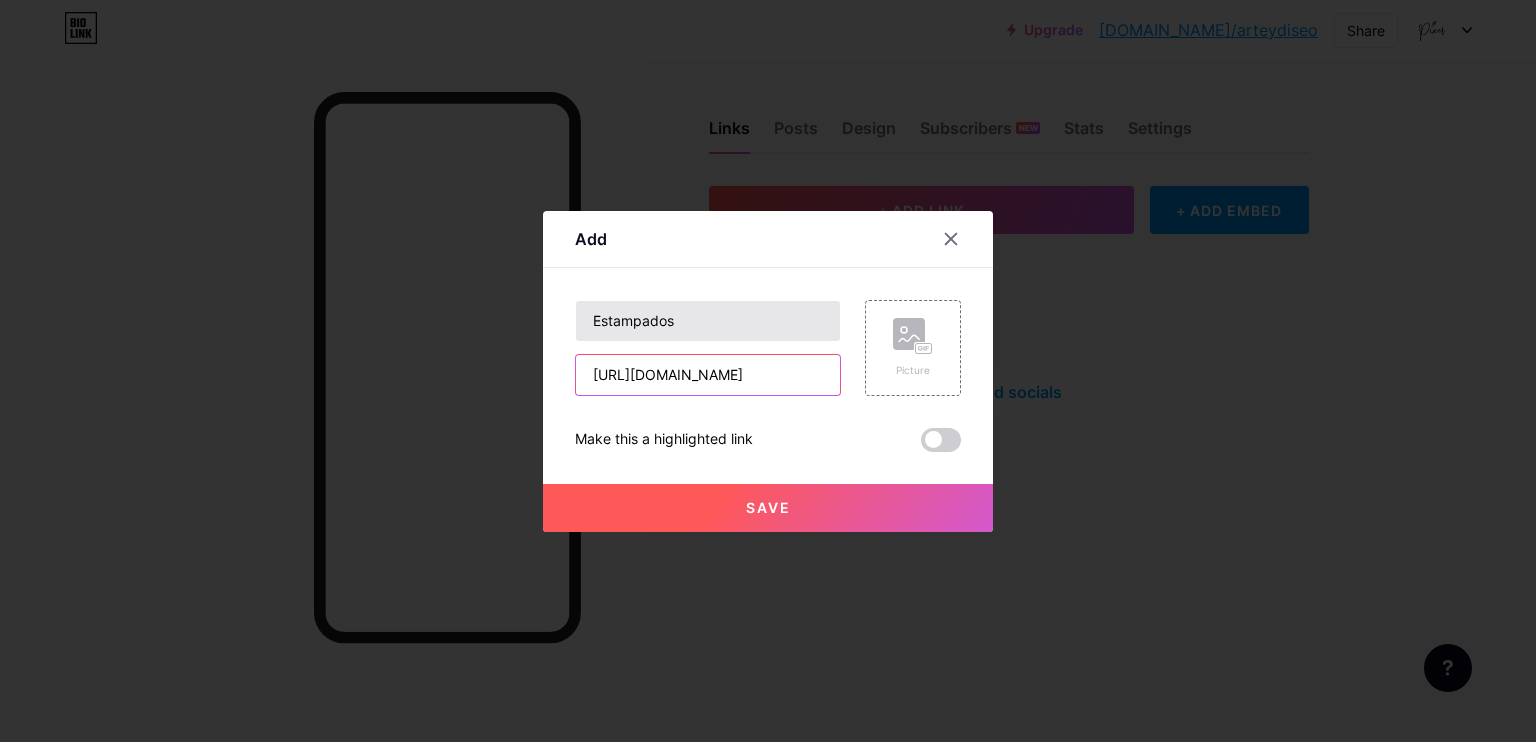 type on "[URL][DOMAIN_NAME]" 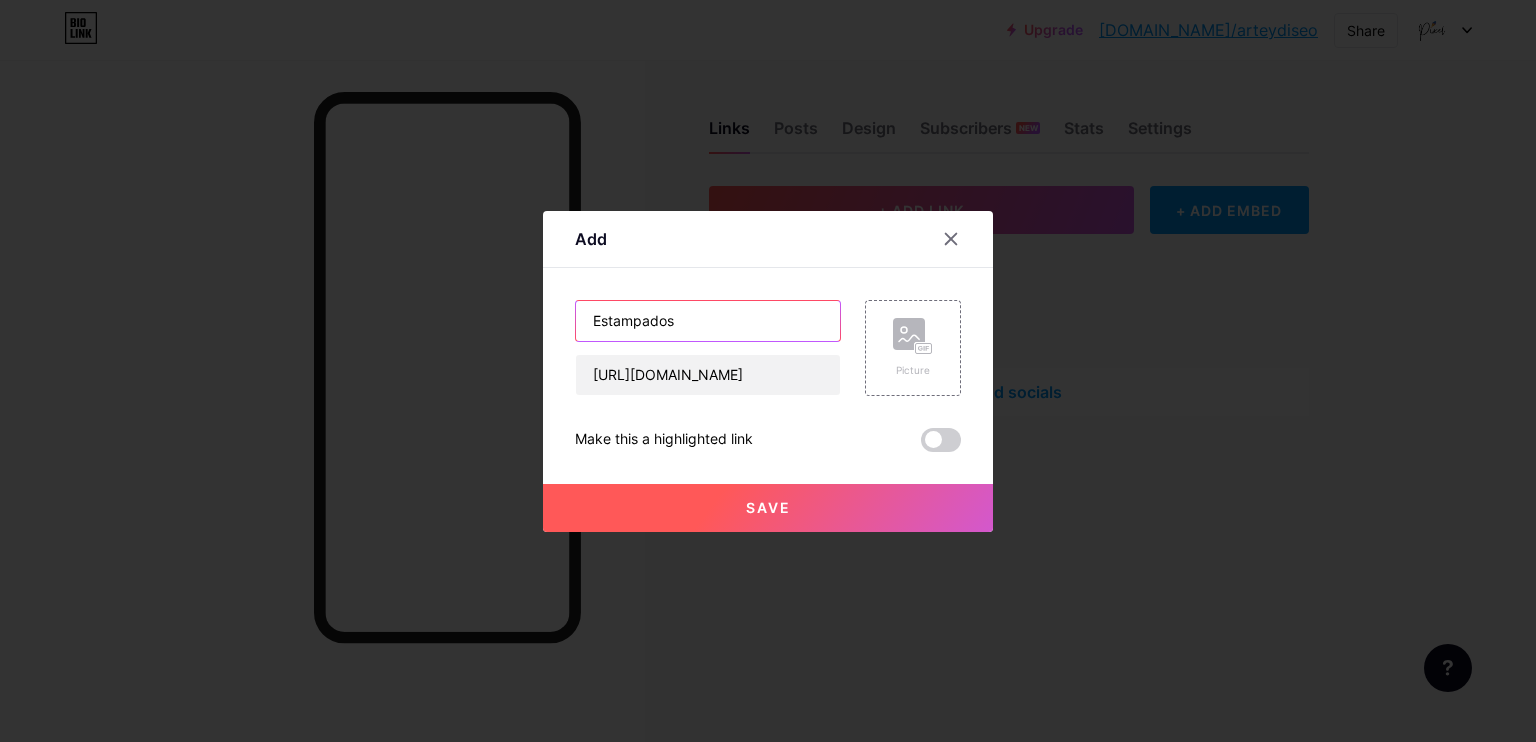 drag, startPoint x: 709, startPoint y: 330, endPoint x: 536, endPoint y: 332, distance: 173.01157 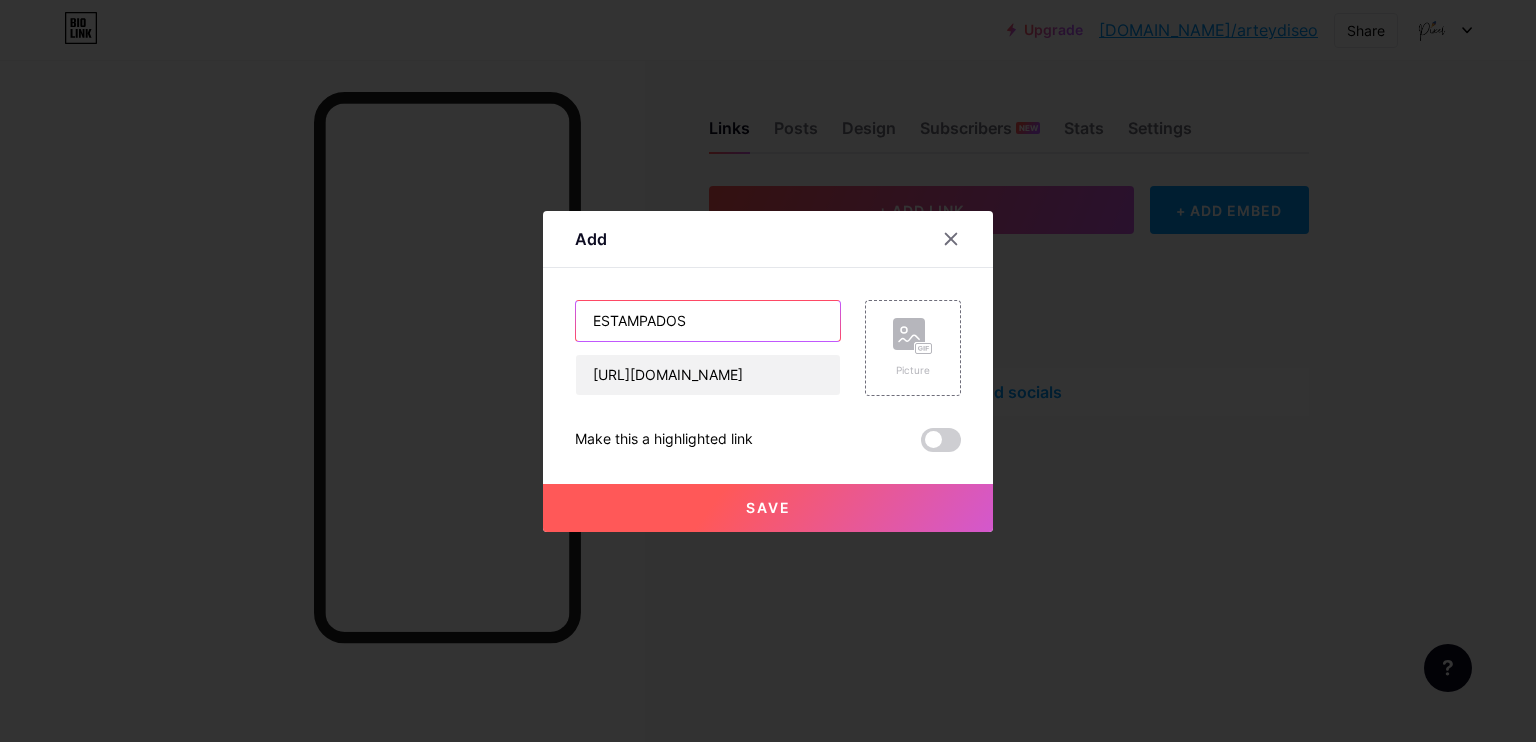 type on "ESTAMPADOS" 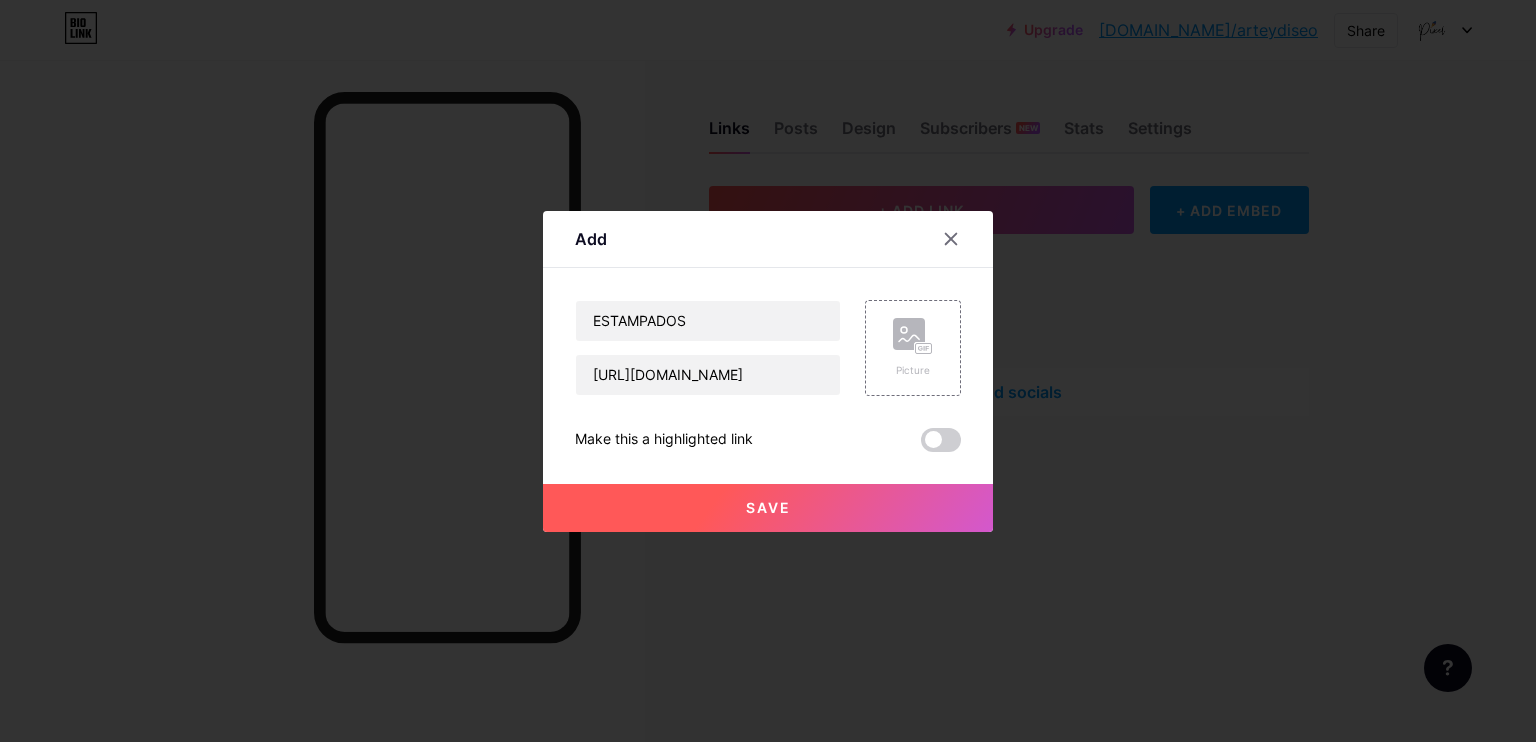click on "Save" at bounding box center (768, 508) 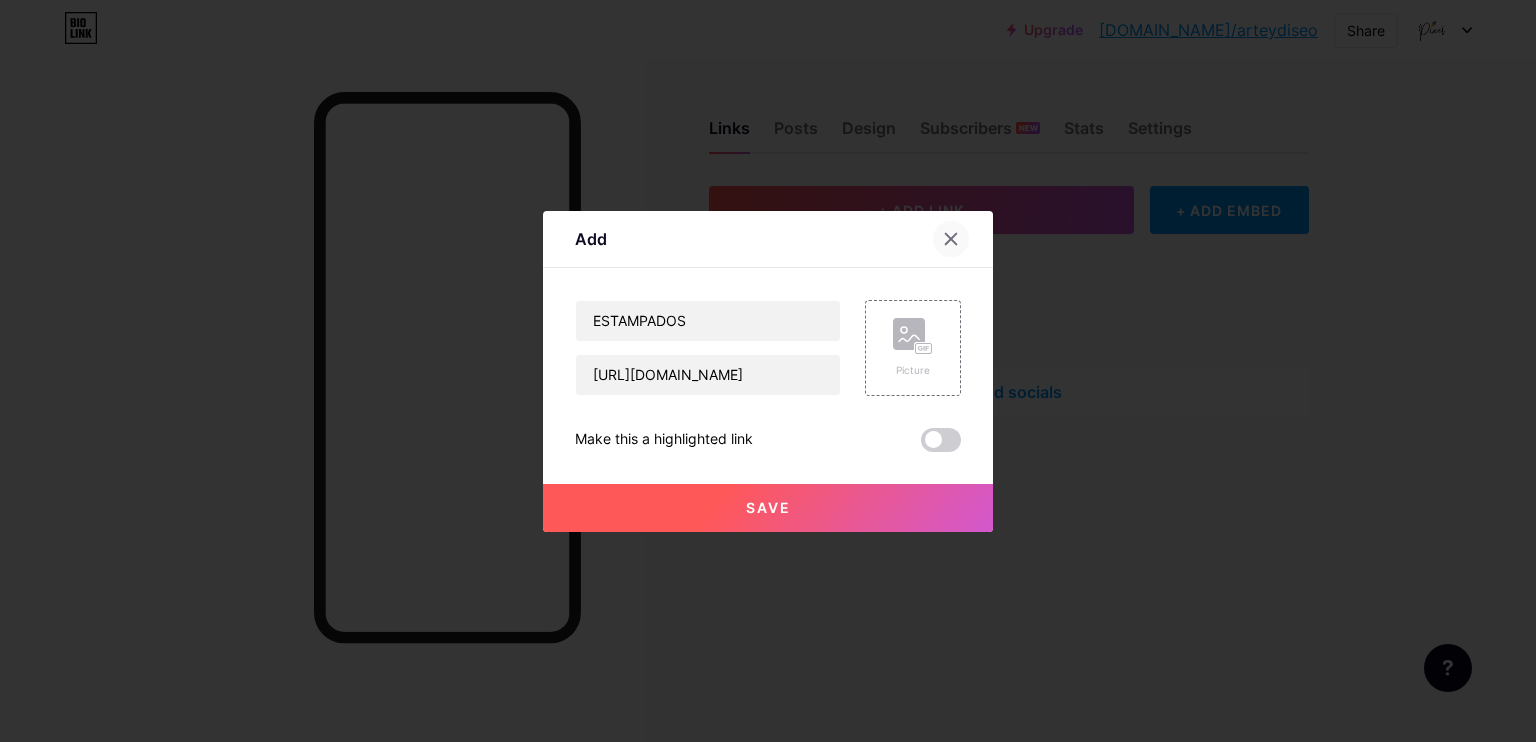 click at bounding box center [951, 239] 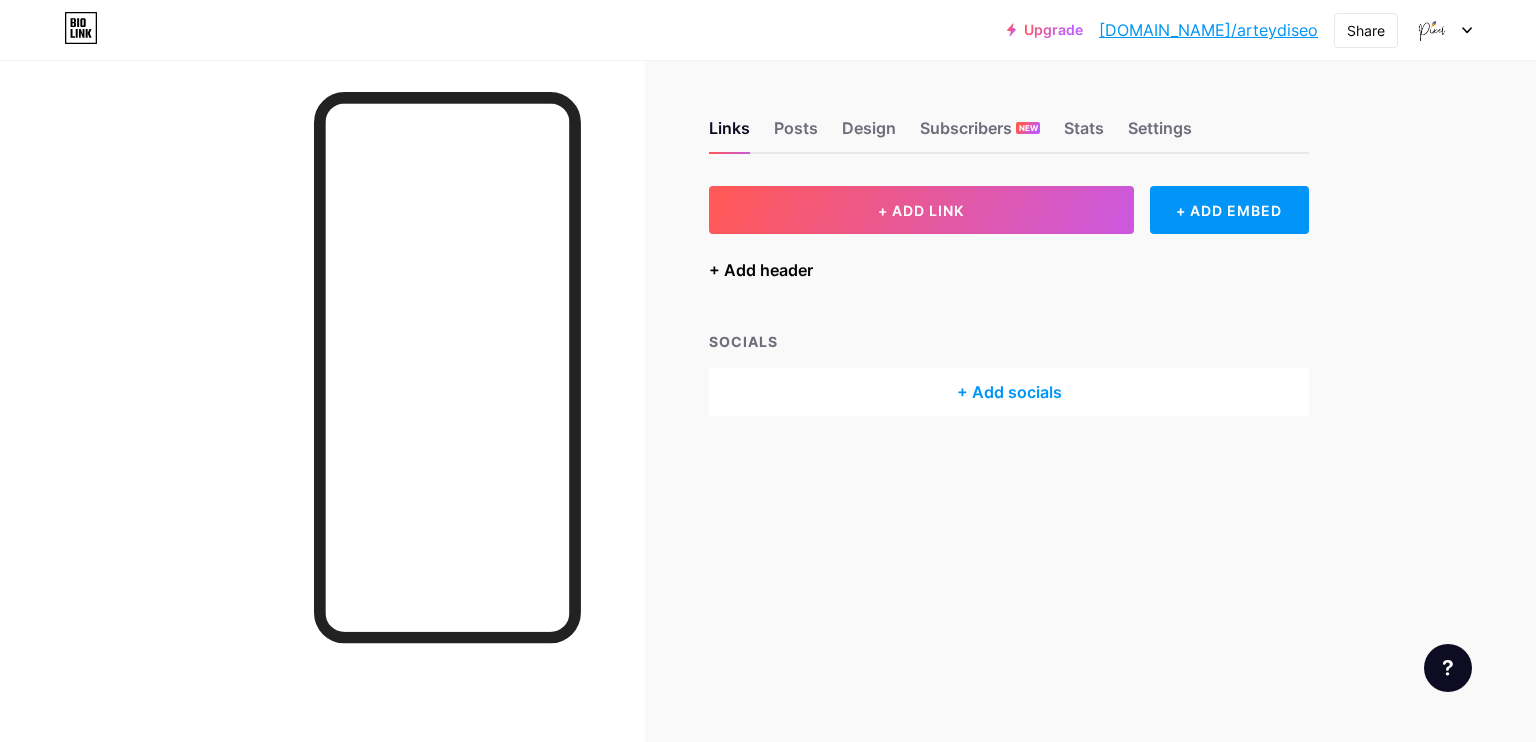 click on "+ Add header" at bounding box center (761, 270) 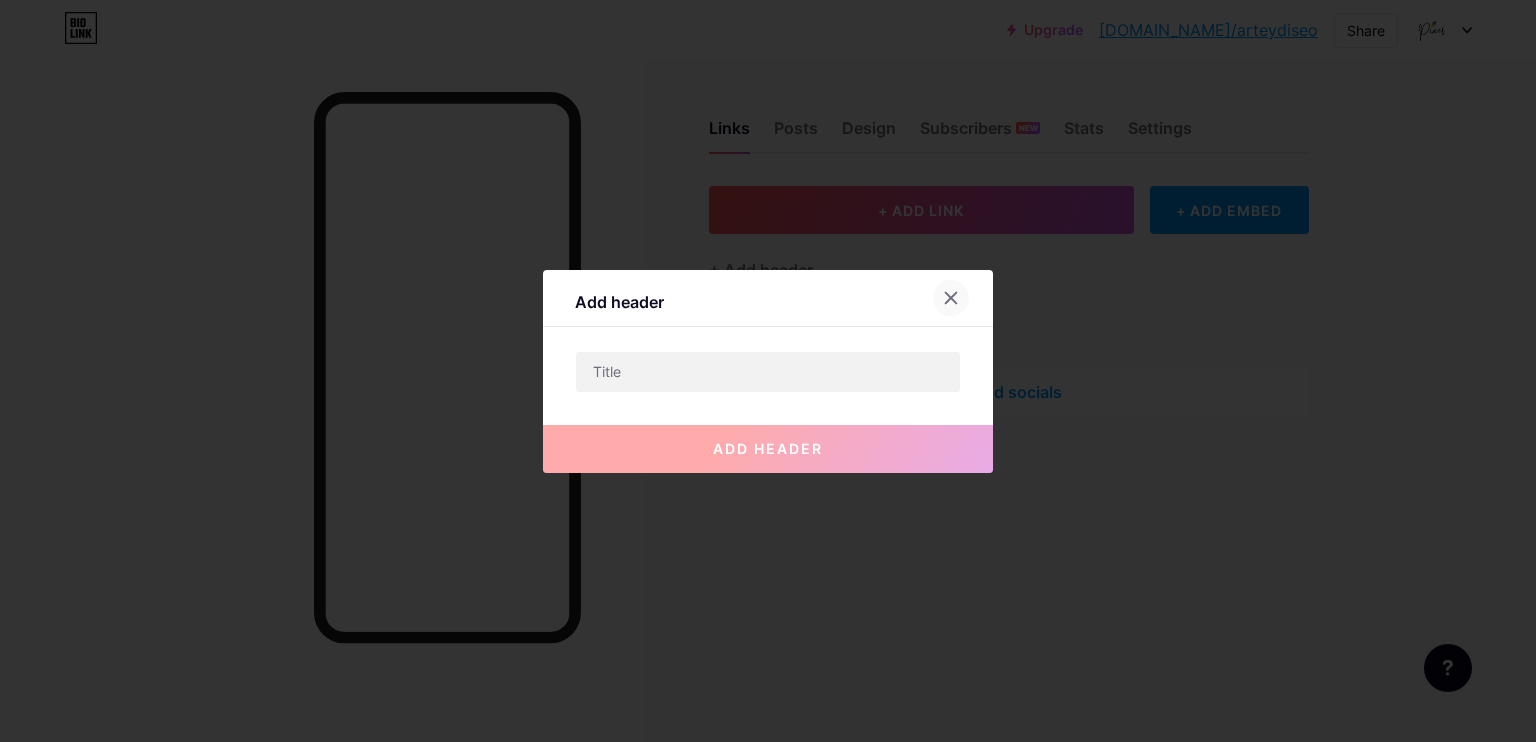 click at bounding box center (951, 298) 